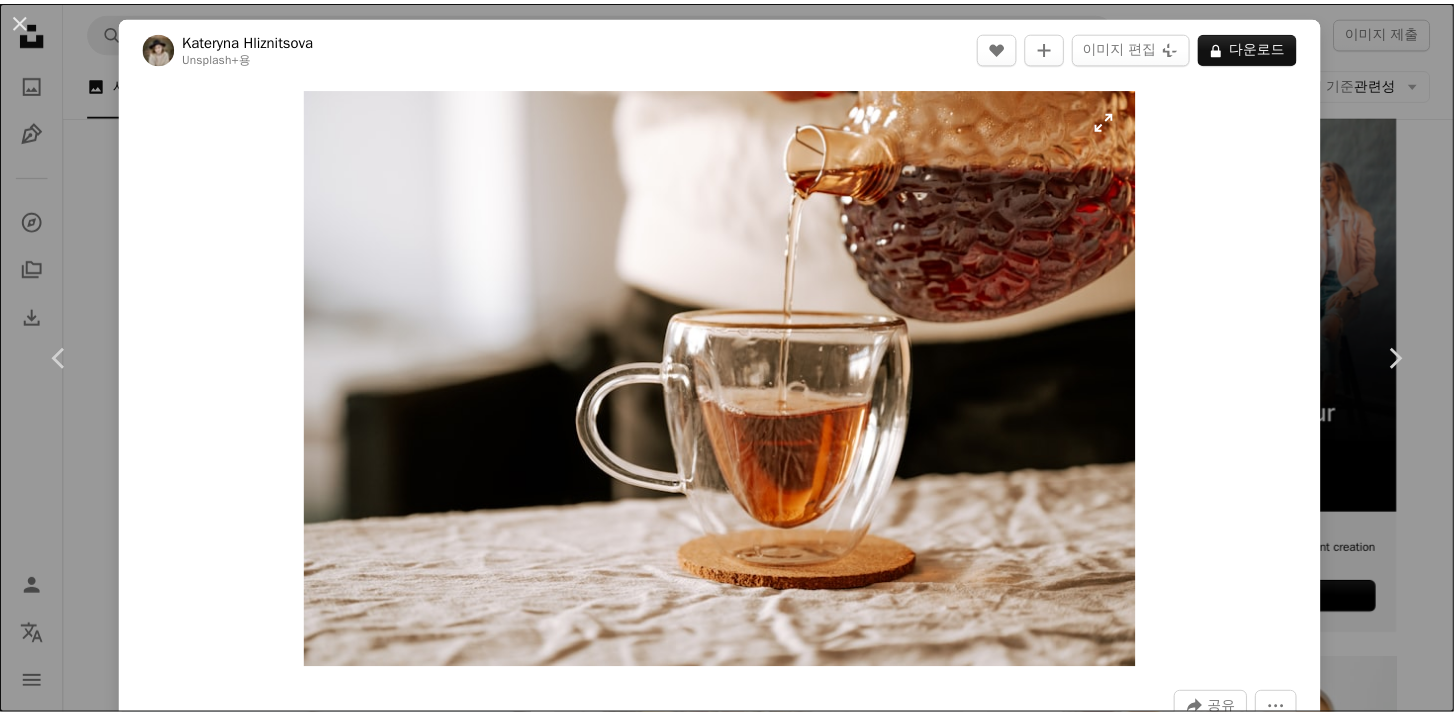 scroll, scrollTop: 400, scrollLeft: 0, axis: vertical 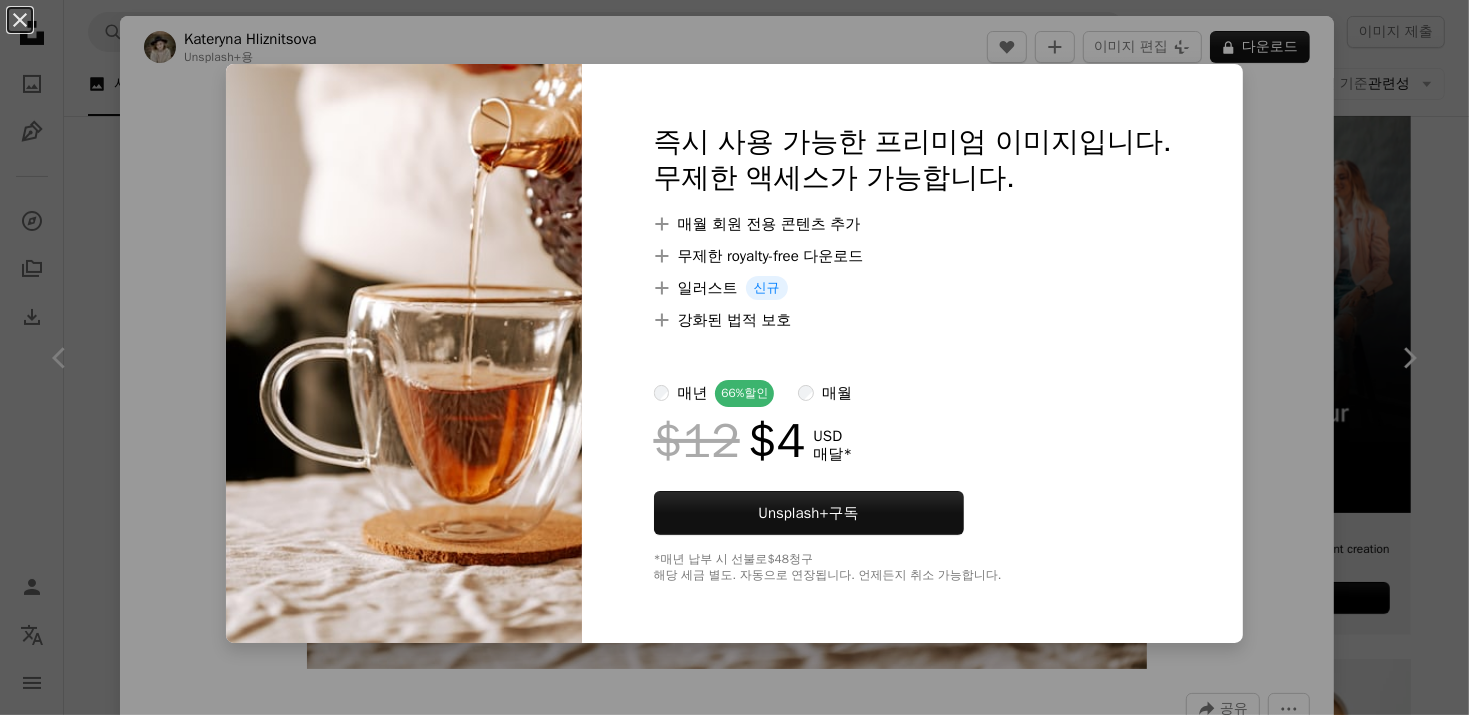 click on "An X shape 즉시 사용 가능한 프리미엄 이미지입니다. 무제한 액세스가 가능합니다. A plus sign 매월 회원 전용 콘텐츠 추가 A plus sign 무제한 royalty-free 다운로드 A plus sign 일러스트  신규 A plus sign 강화된 법적 보호 매년 66%  할인 매월 $12   $4 USD 매달 * Unsplash+  구독 *매년 납부 시 선불로  $48  청구 해당 세금 별도. 자동으로 연장됩니다. 언제든지 취소 가능합니다." at bounding box center (734, 357) 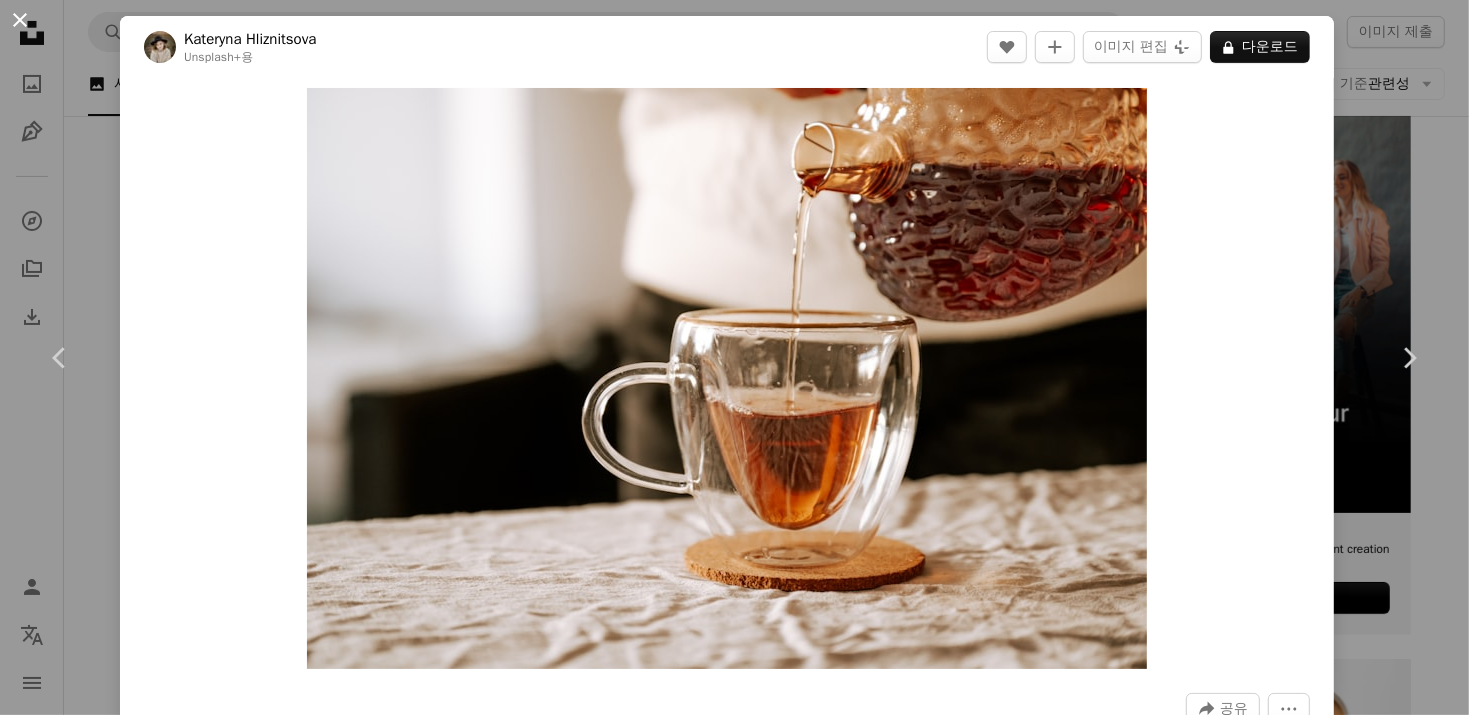 click on "An X shape" at bounding box center [20, 20] 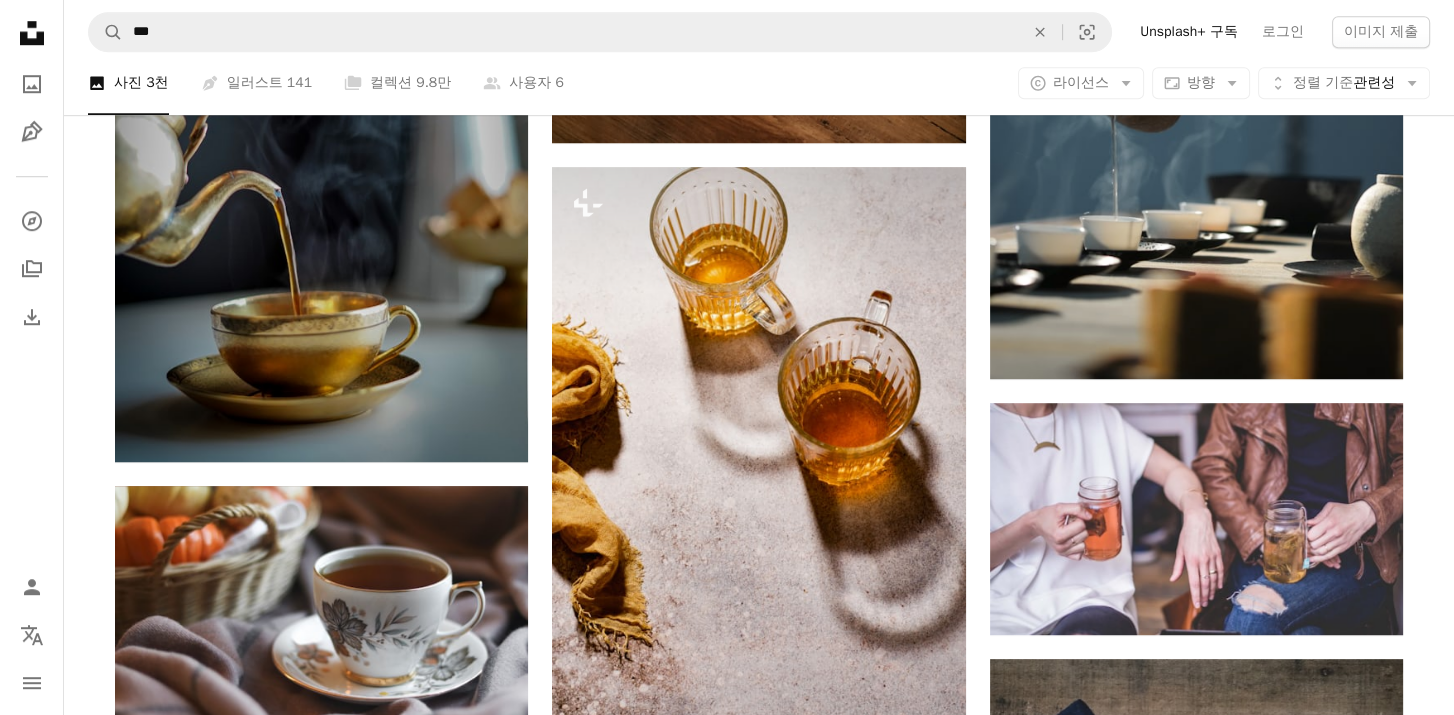 scroll, scrollTop: 2000, scrollLeft: 0, axis: vertical 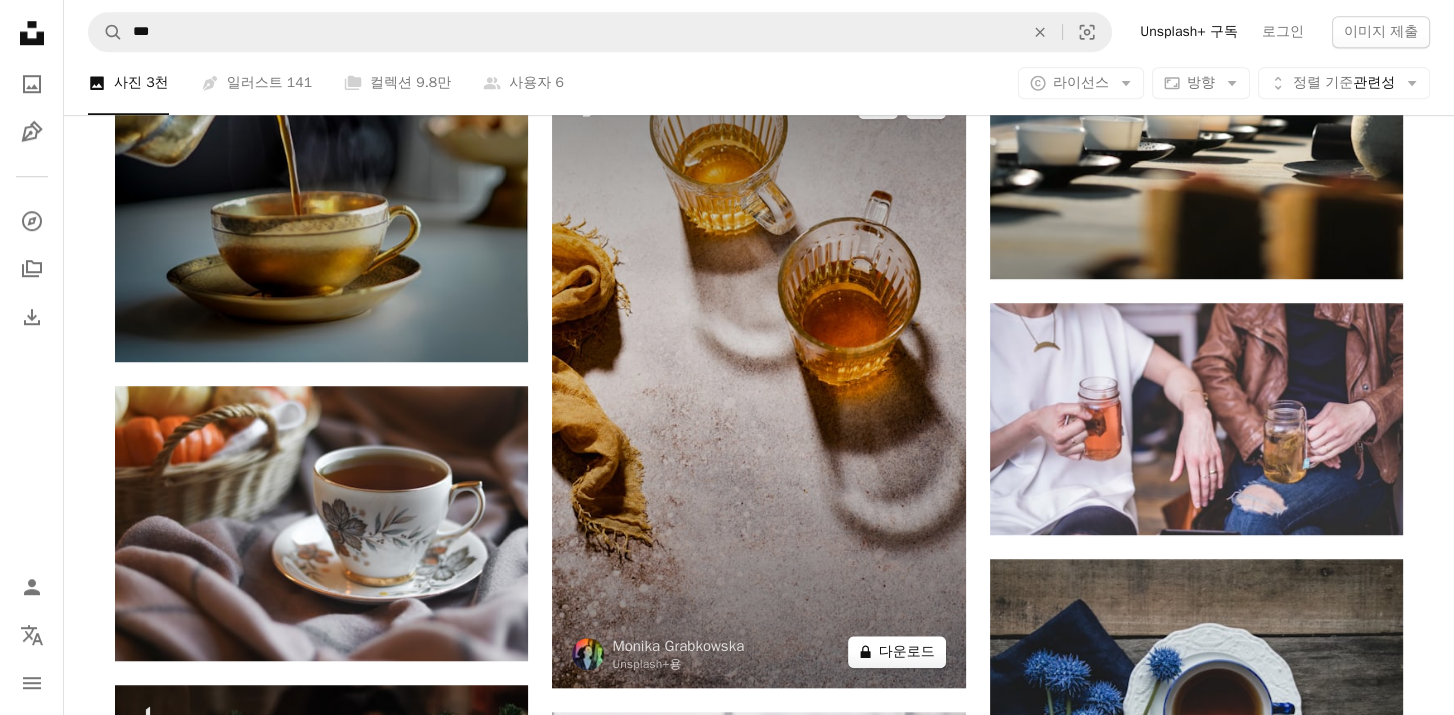 click on "A lock   다운로드" at bounding box center [897, 652] 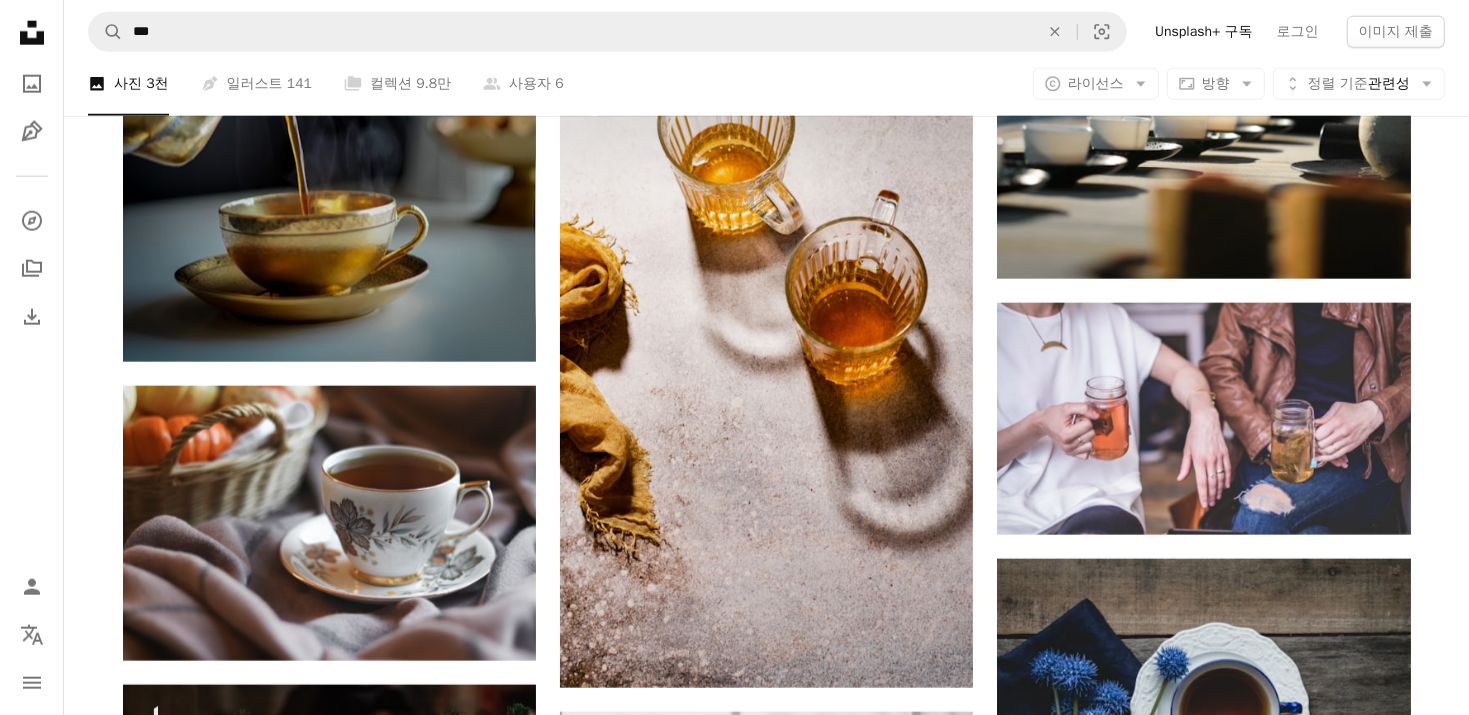 click on "An X shape" at bounding box center (20, 20) 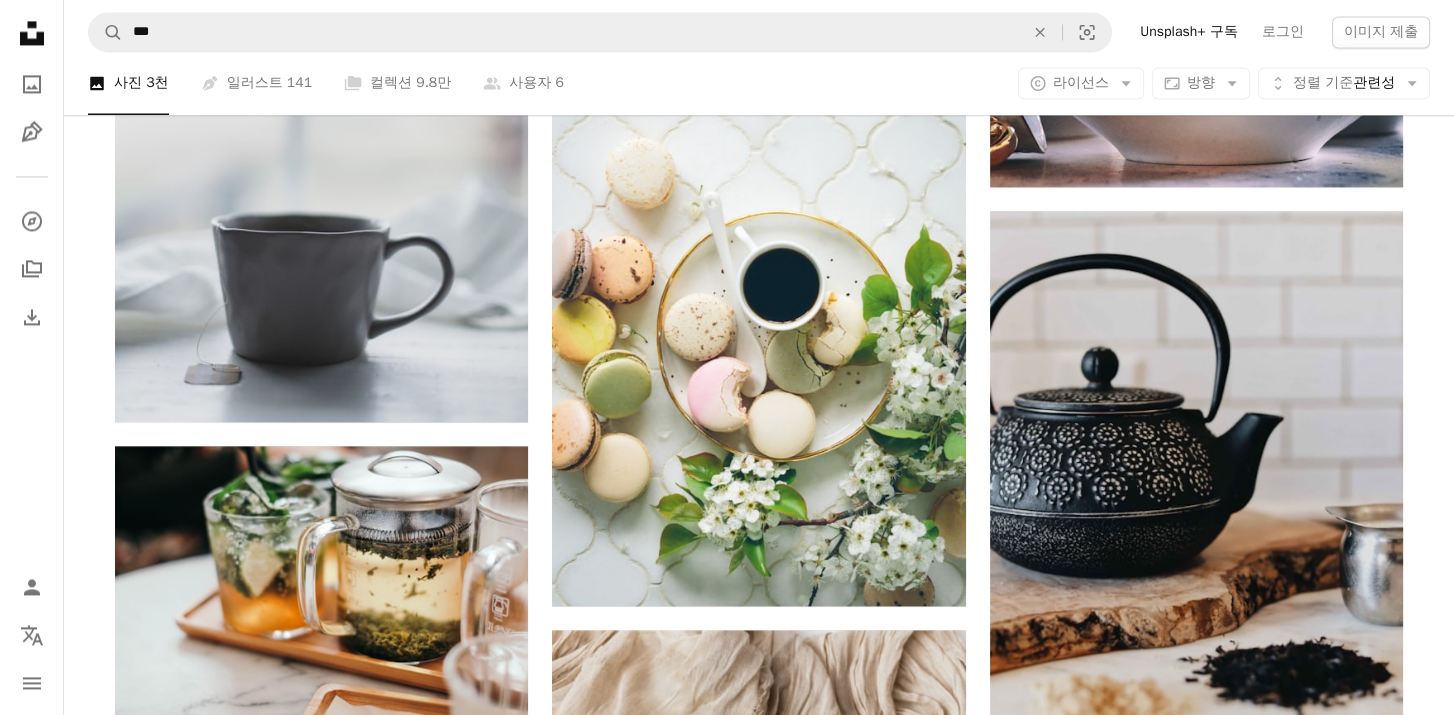 scroll, scrollTop: 3600, scrollLeft: 0, axis: vertical 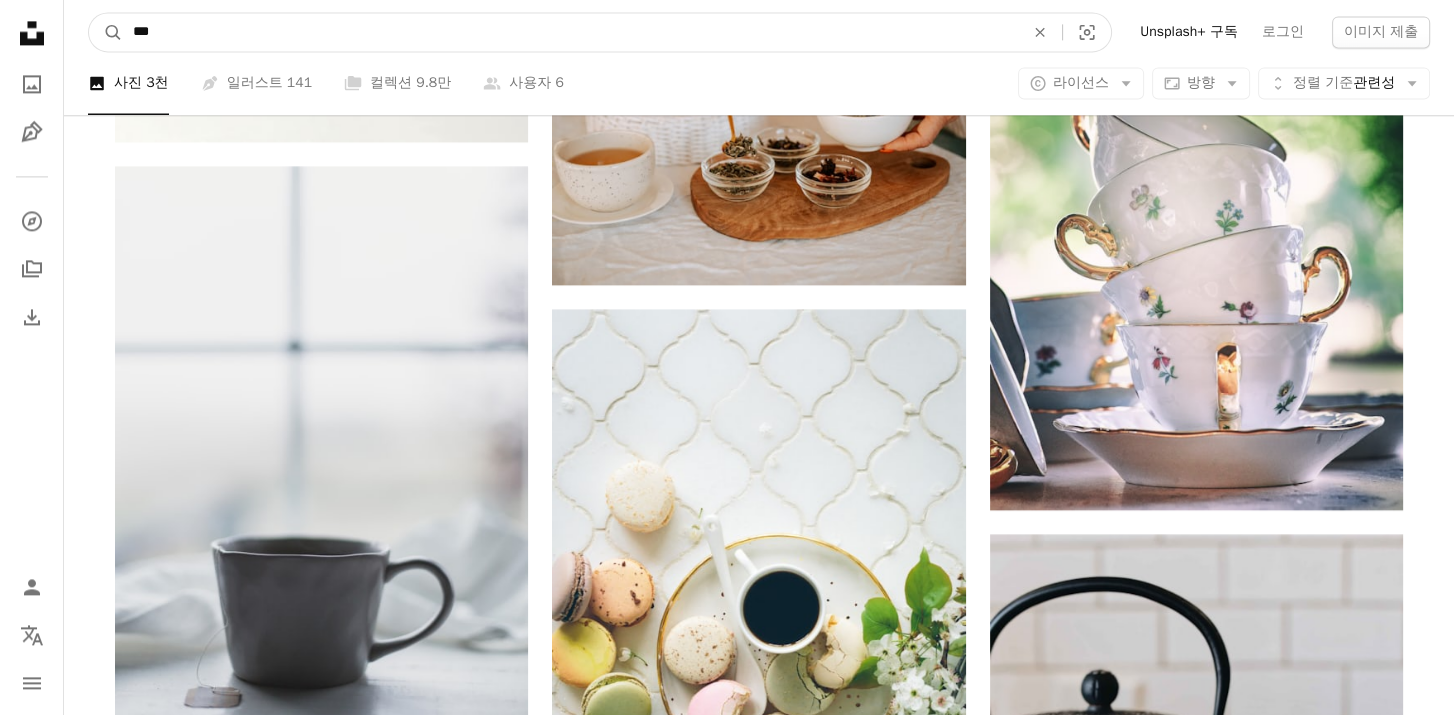 click on "***" at bounding box center [570, 32] 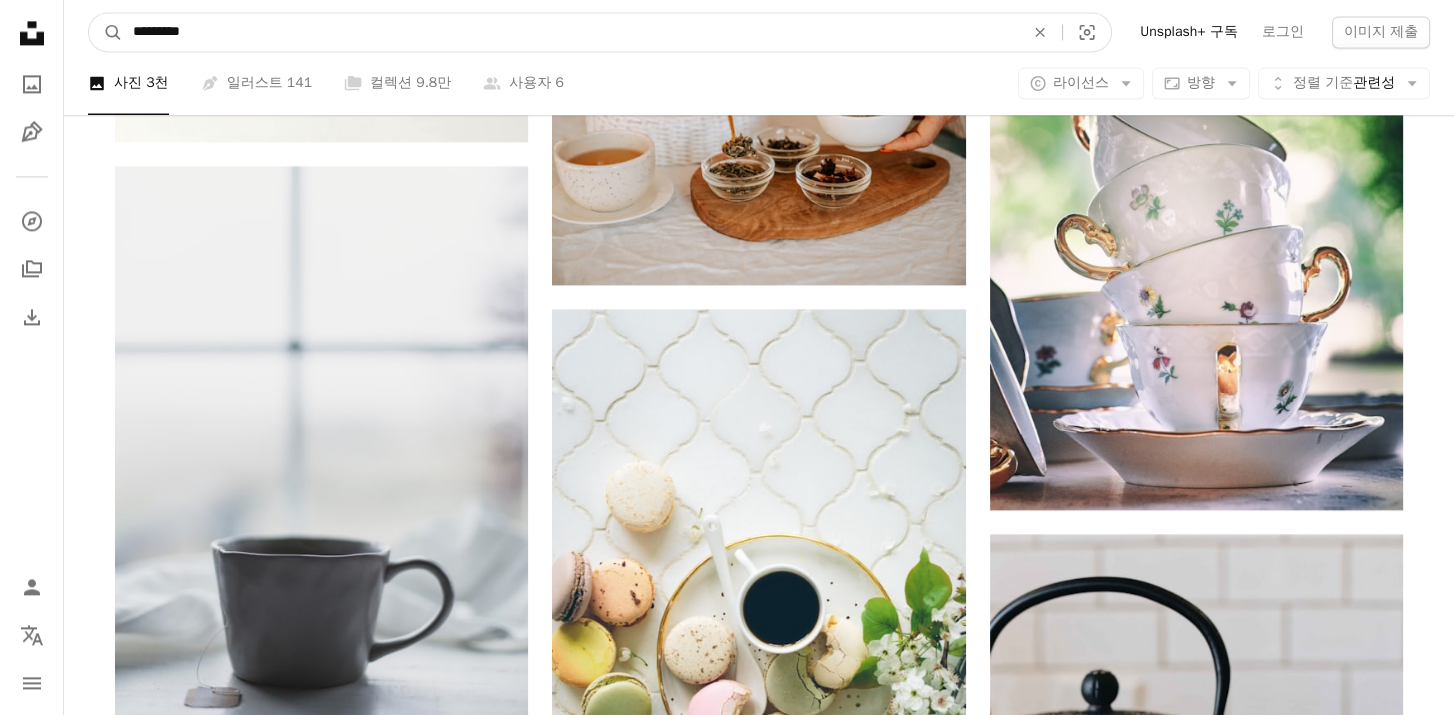 type on "*********" 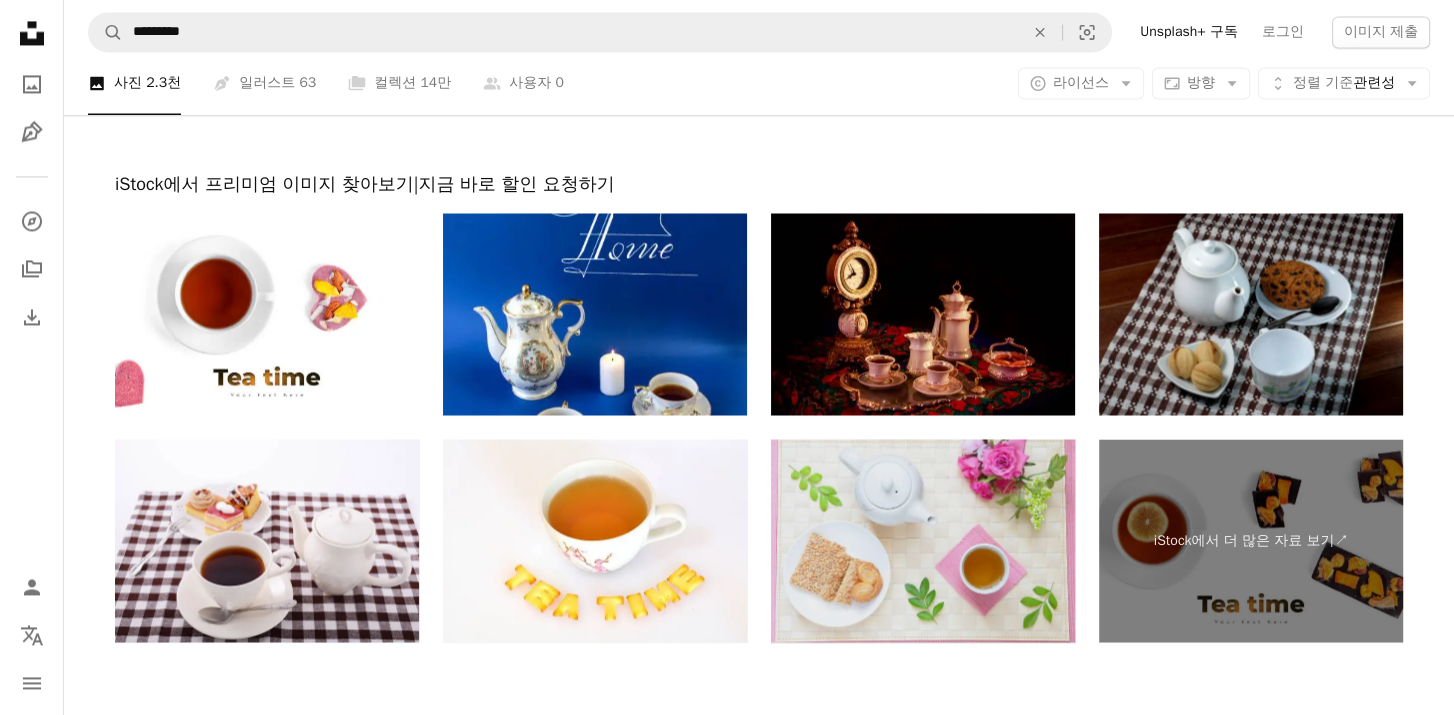 scroll, scrollTop: 3600, scrollLeft: 0, axis: vertical 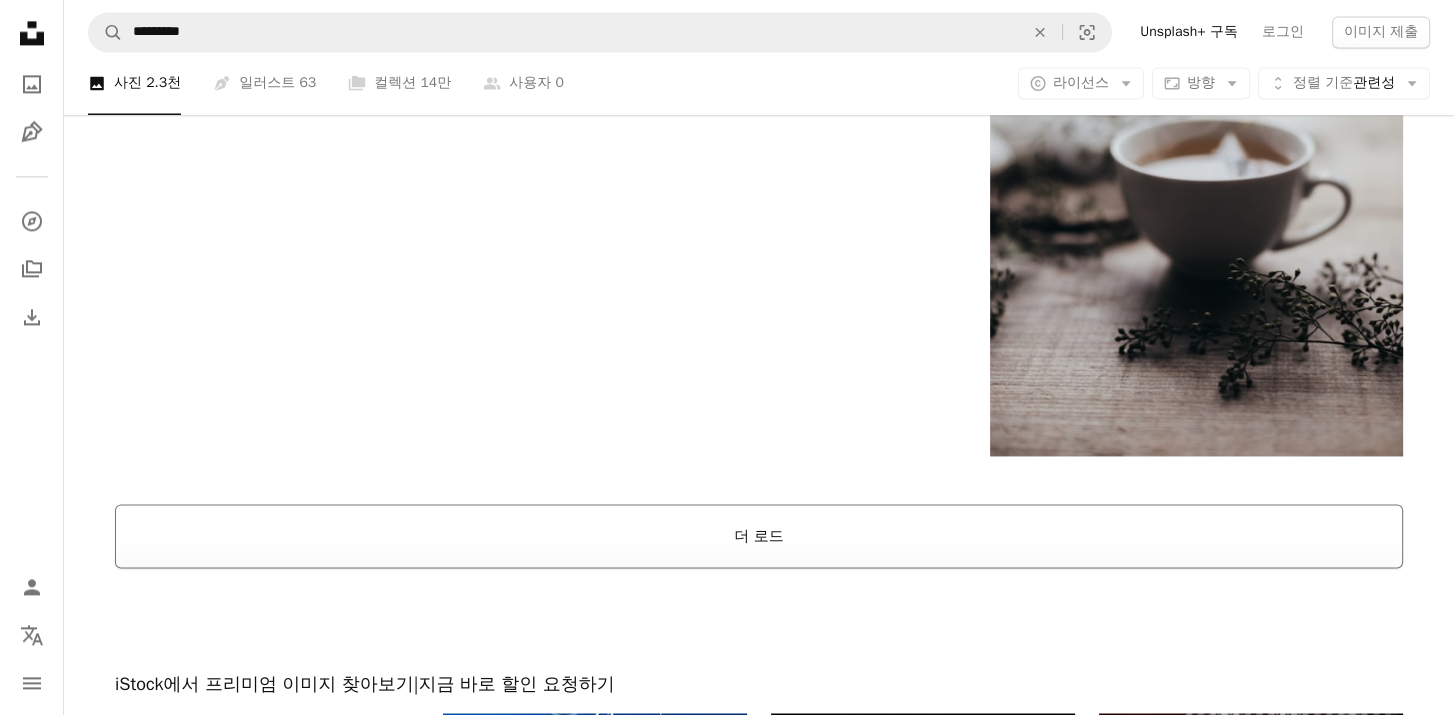 click on "더 로드" at bounding box center (759, 536) 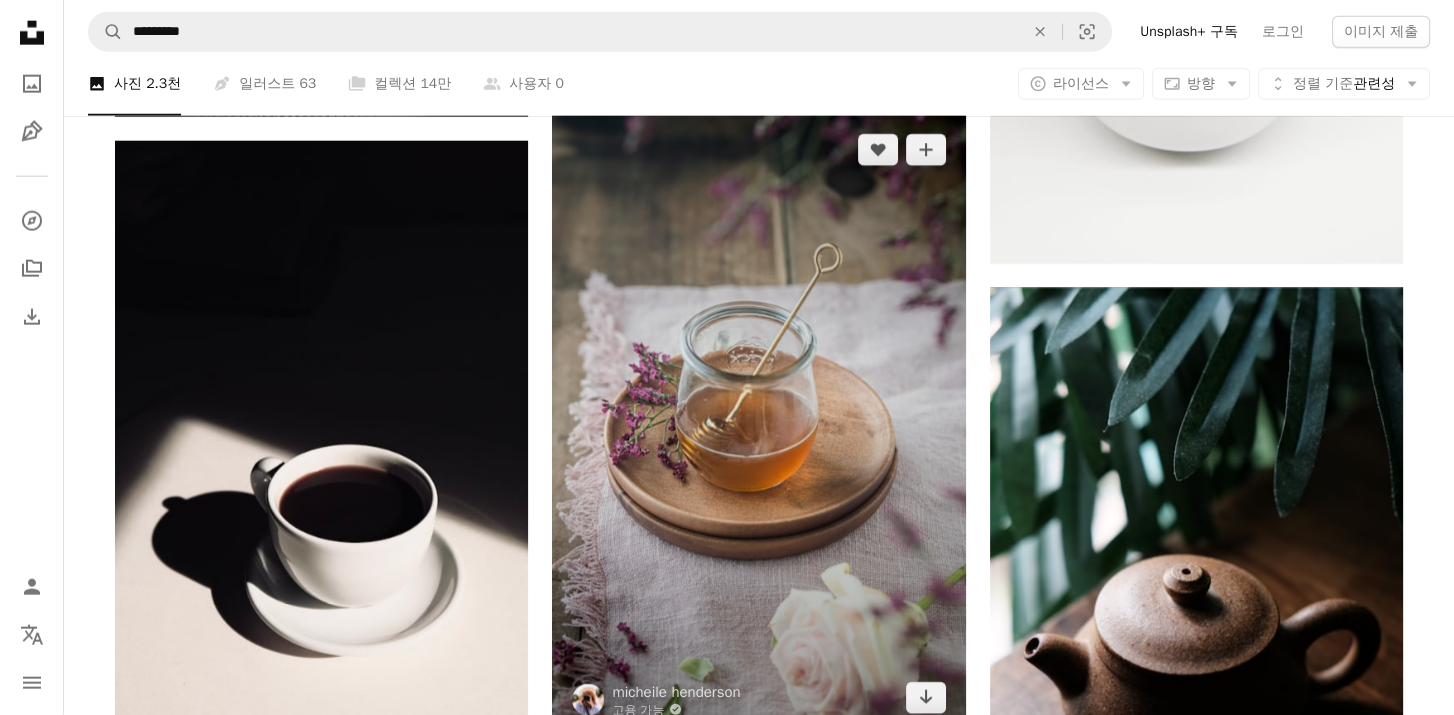 scroll, scrollTop: 6300, scrollLeft: 0, axis: vertical 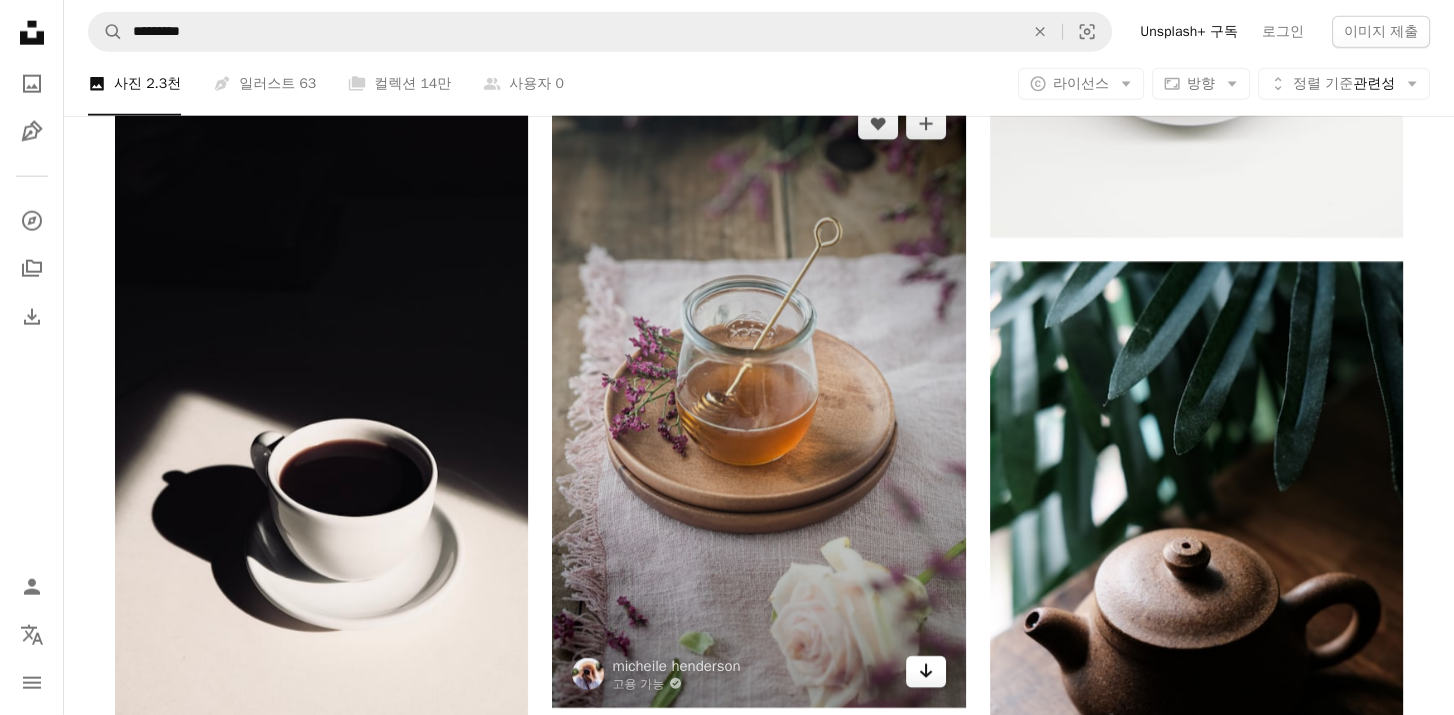 click on "Arrow pointing down" 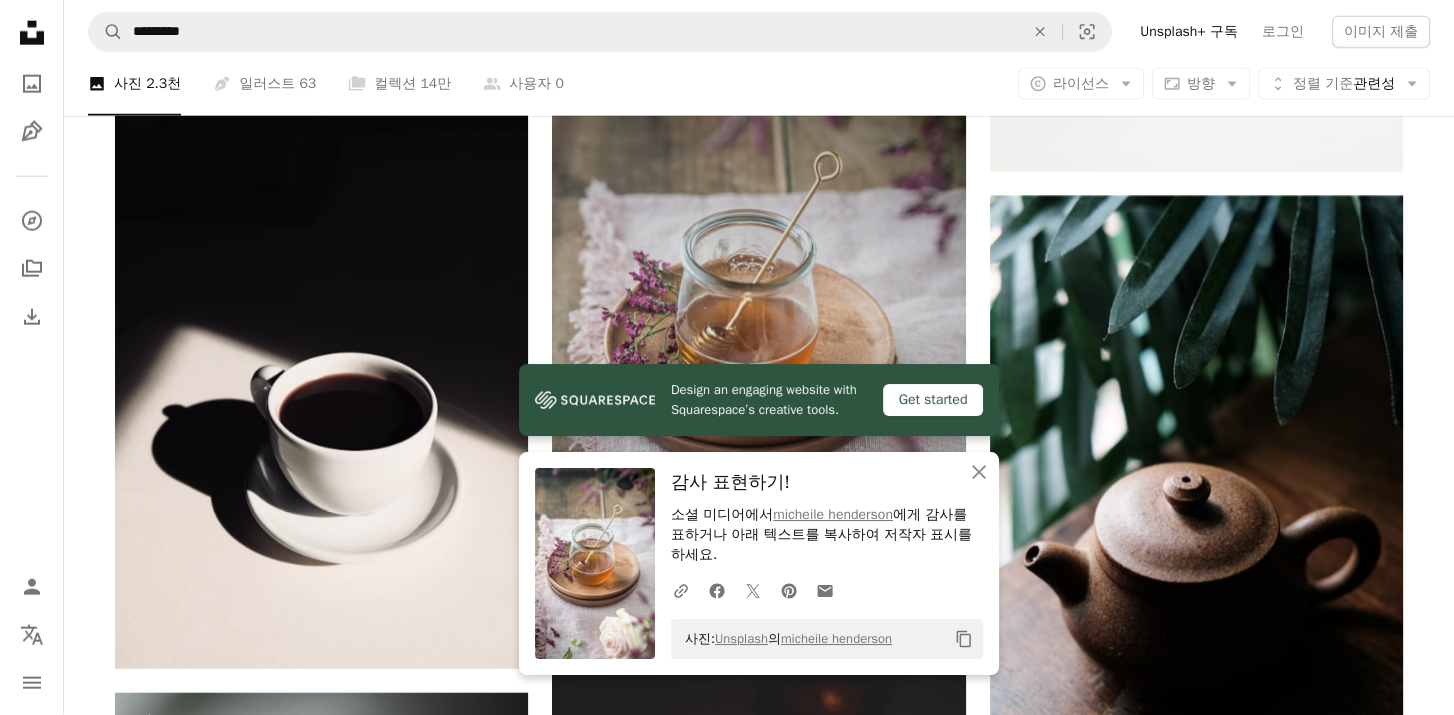 scroll, scrollTop: 6400, scrollLeft: 0, axis: vertical 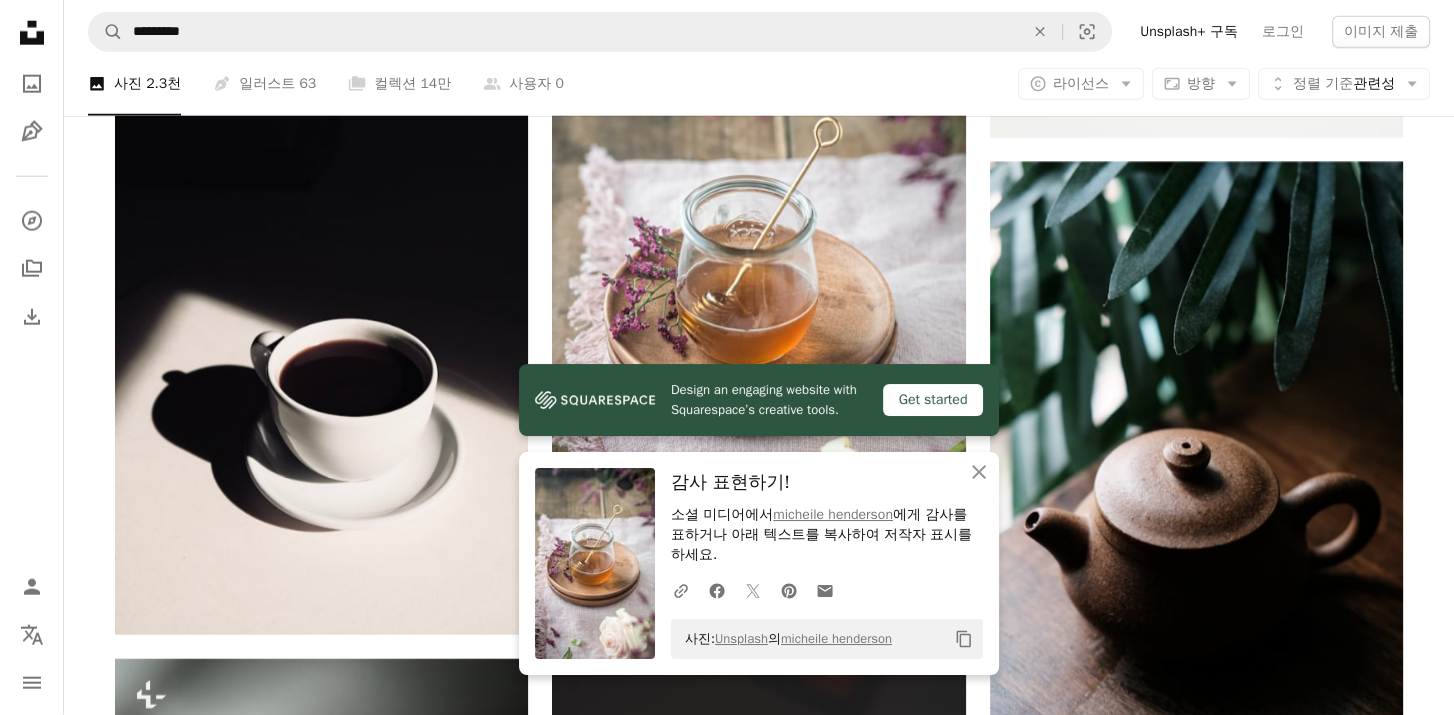 click on "X (formerly Twitter) icon" 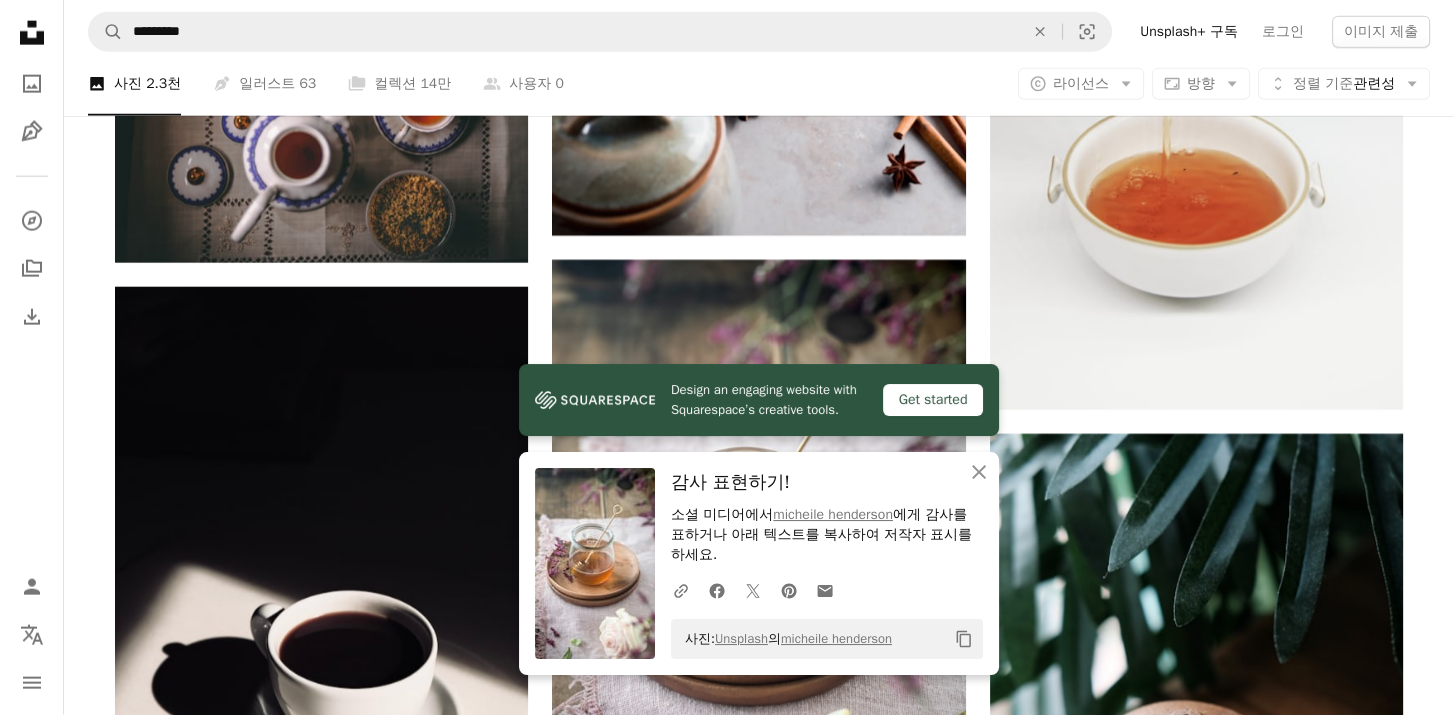 scroll, scrollTop: 6100, scrollLeft: 0, axis: vertical 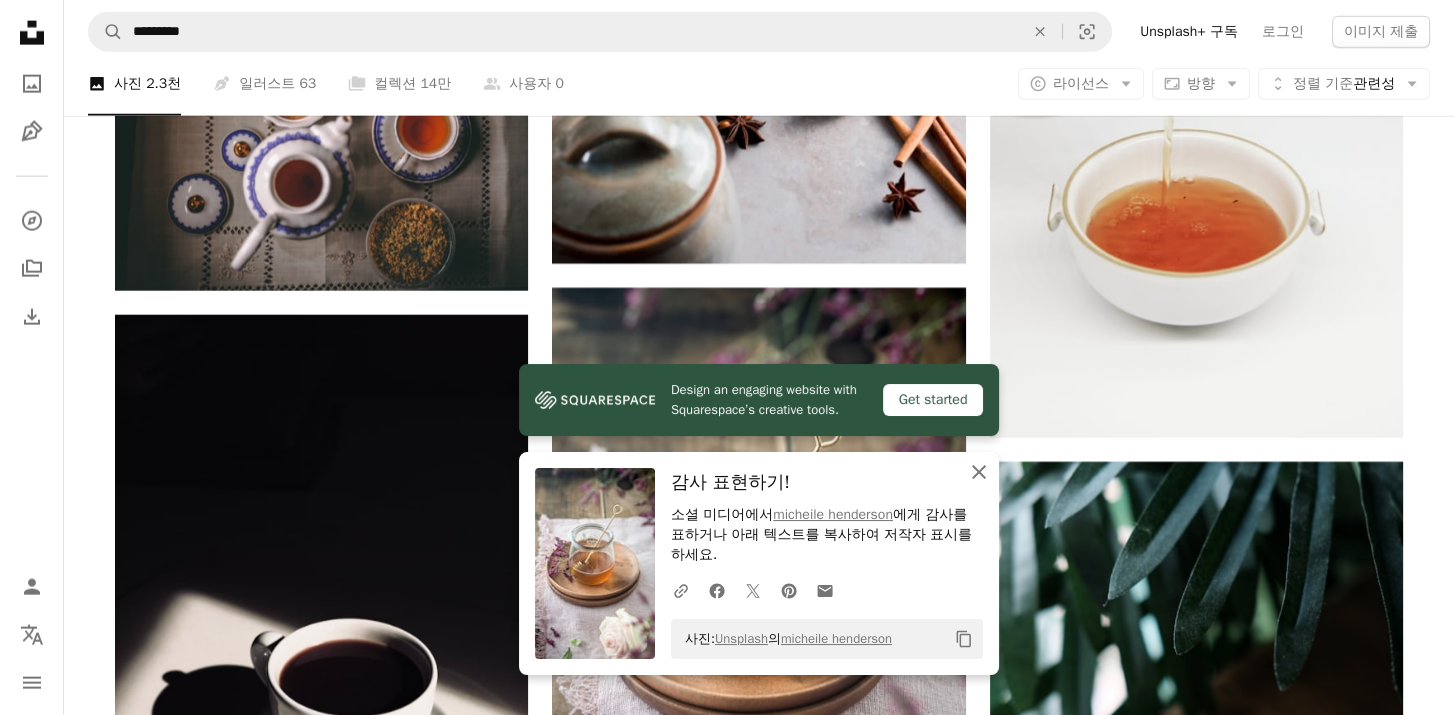 click on "An X shape" 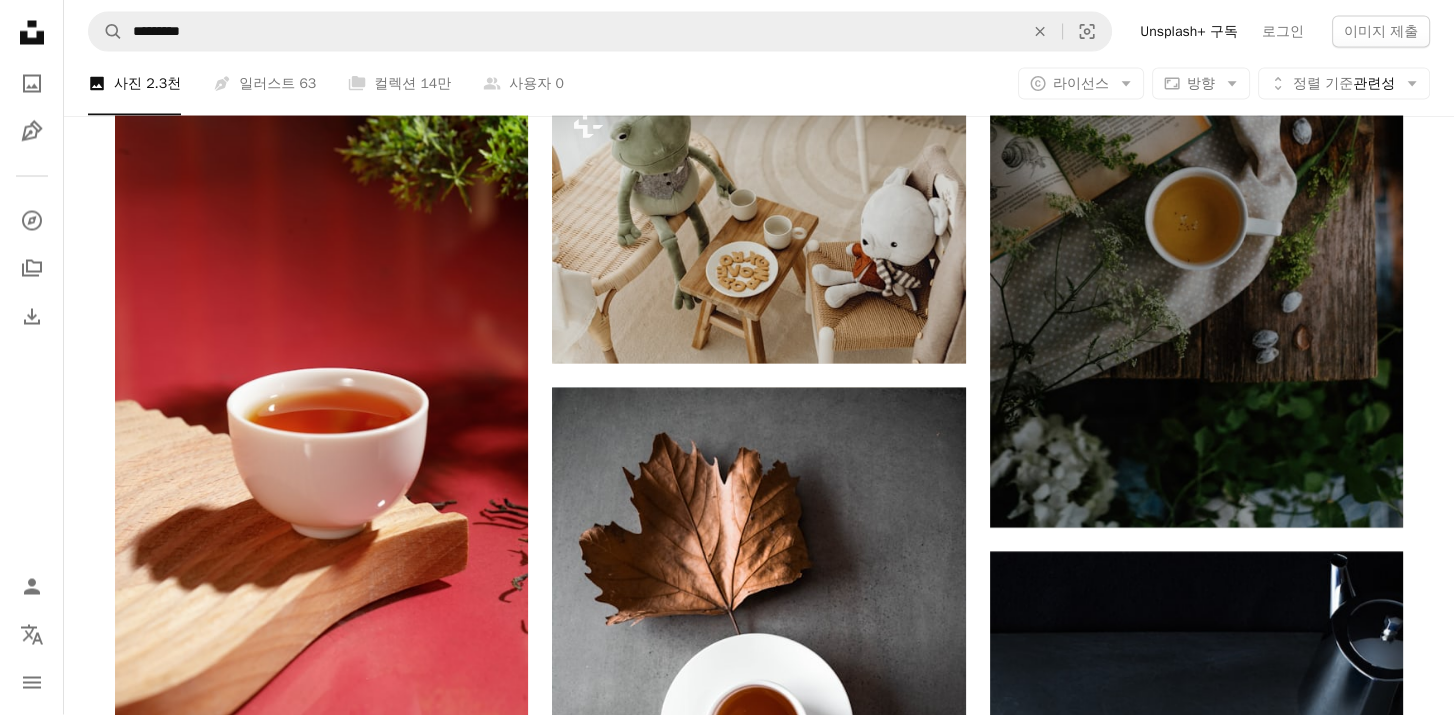 scroll, scrollTop: 4900, scrollLeft: 0, axis: vertical 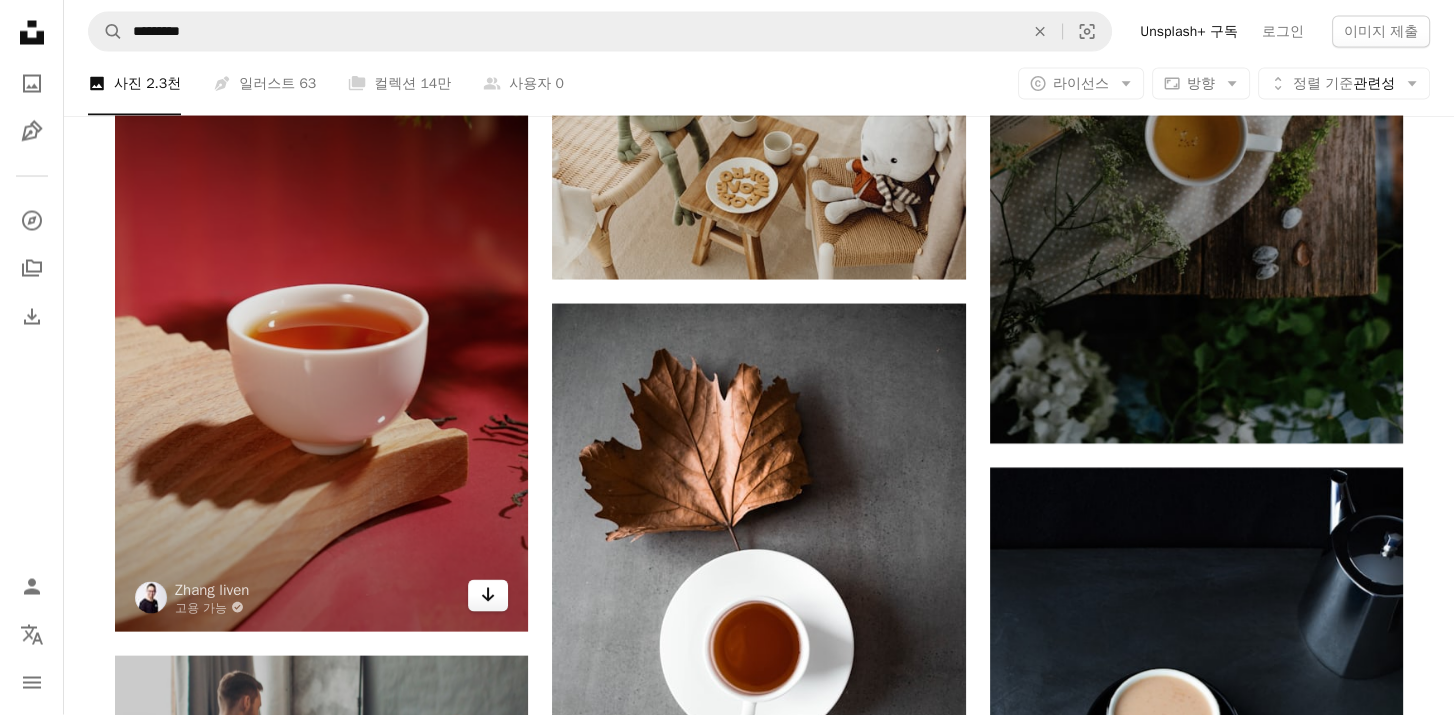 click on "Arrow pointing down" 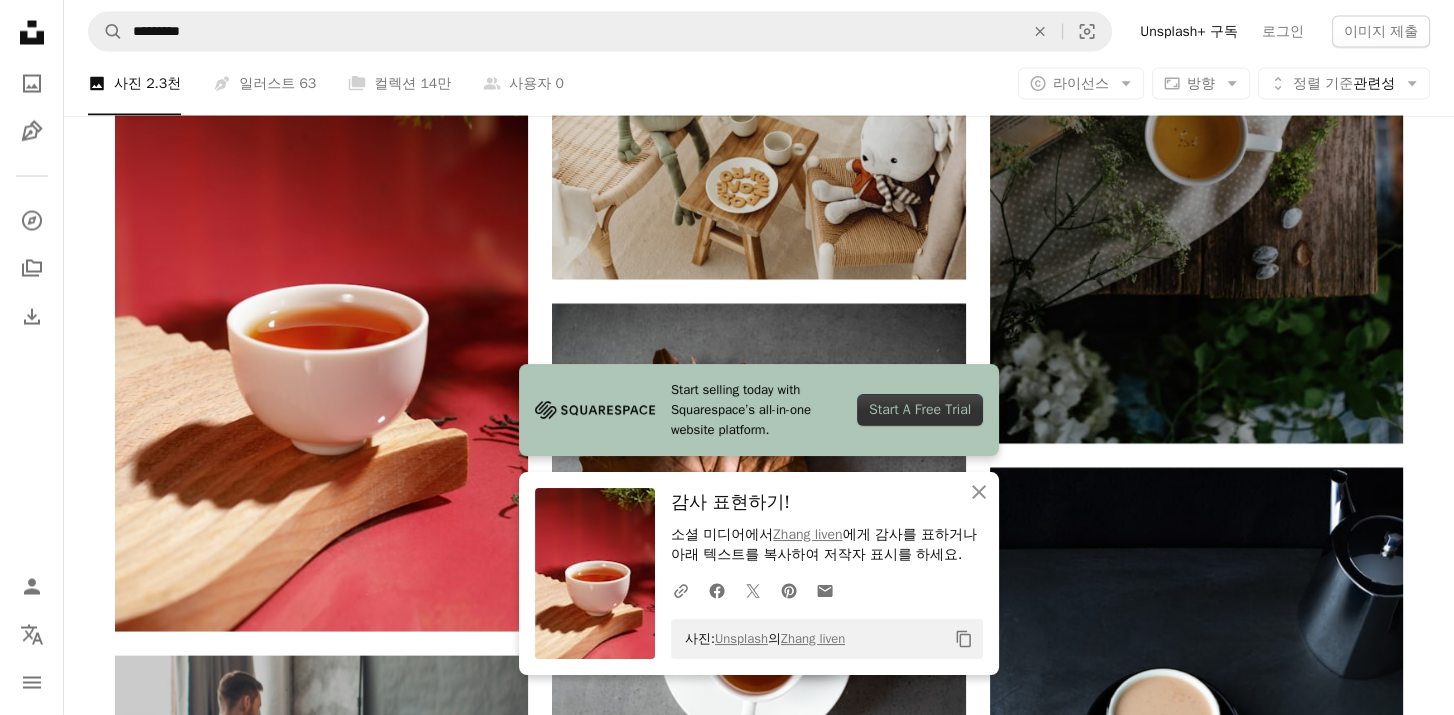click at bounding box center [595, 573] 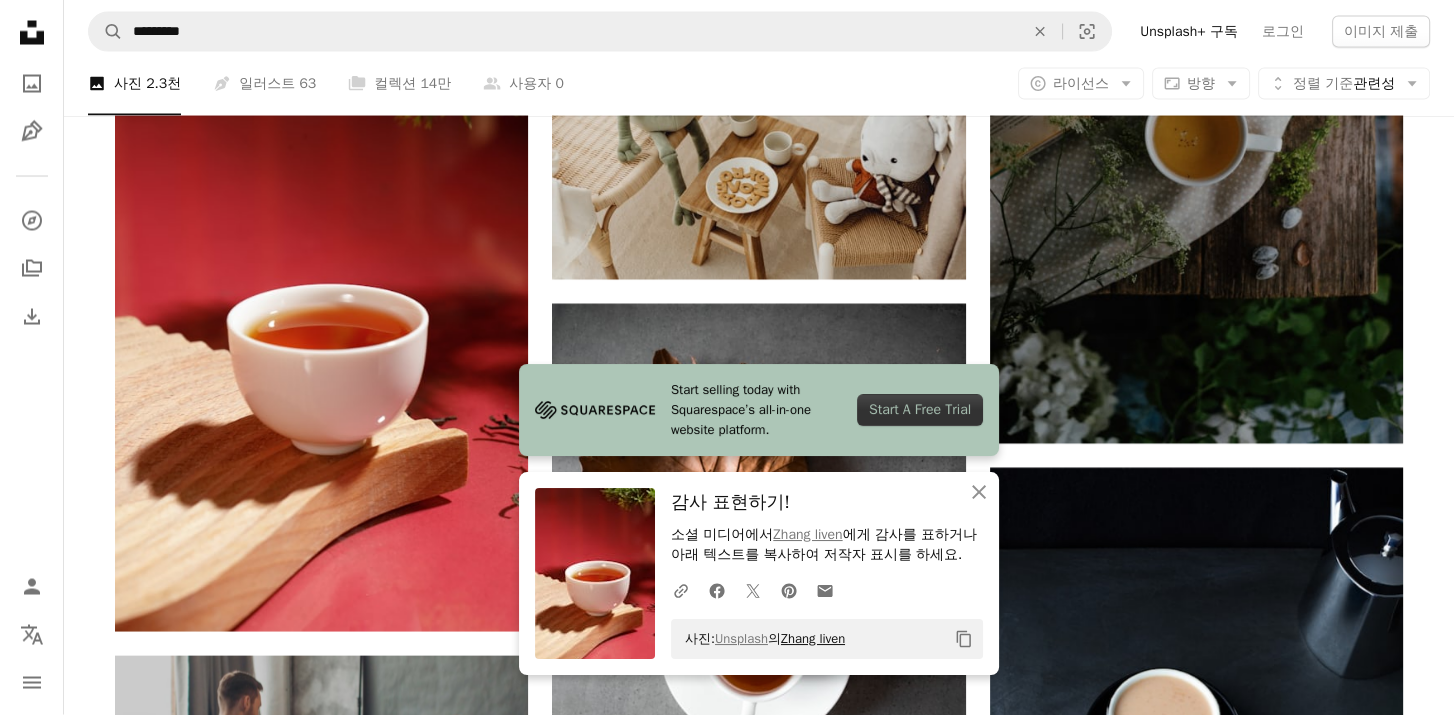 click on "Zhang liven" at bounding box center (813, 638) 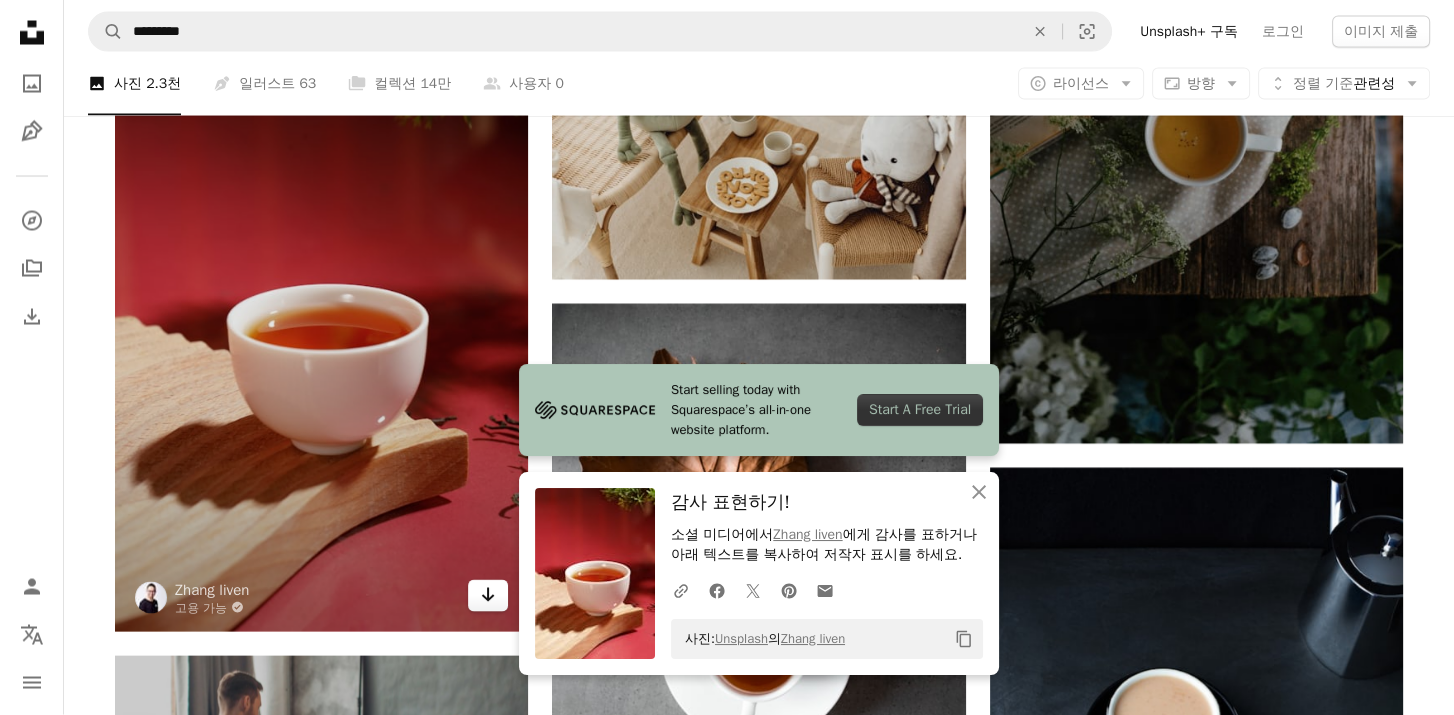 click 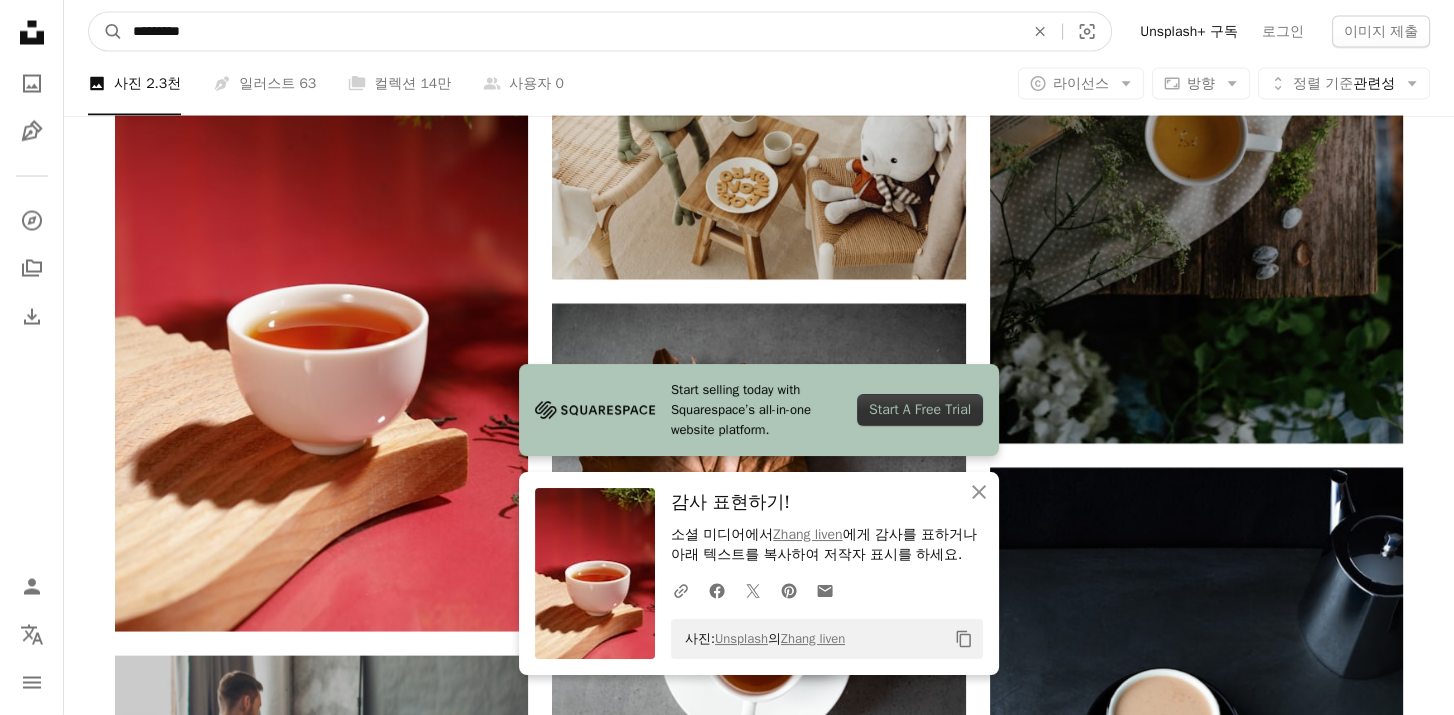 click on "*********" at bounding box center [570, 32] 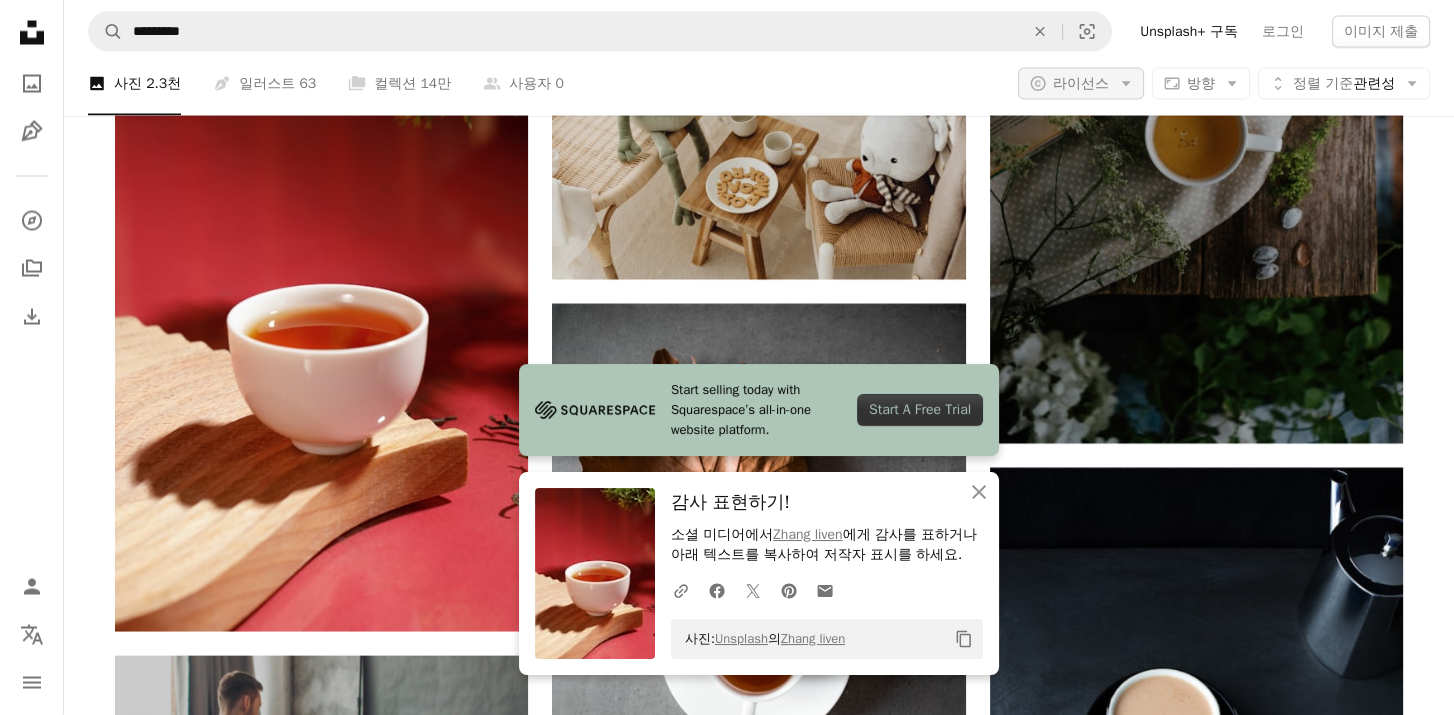 click on "Arrow down" 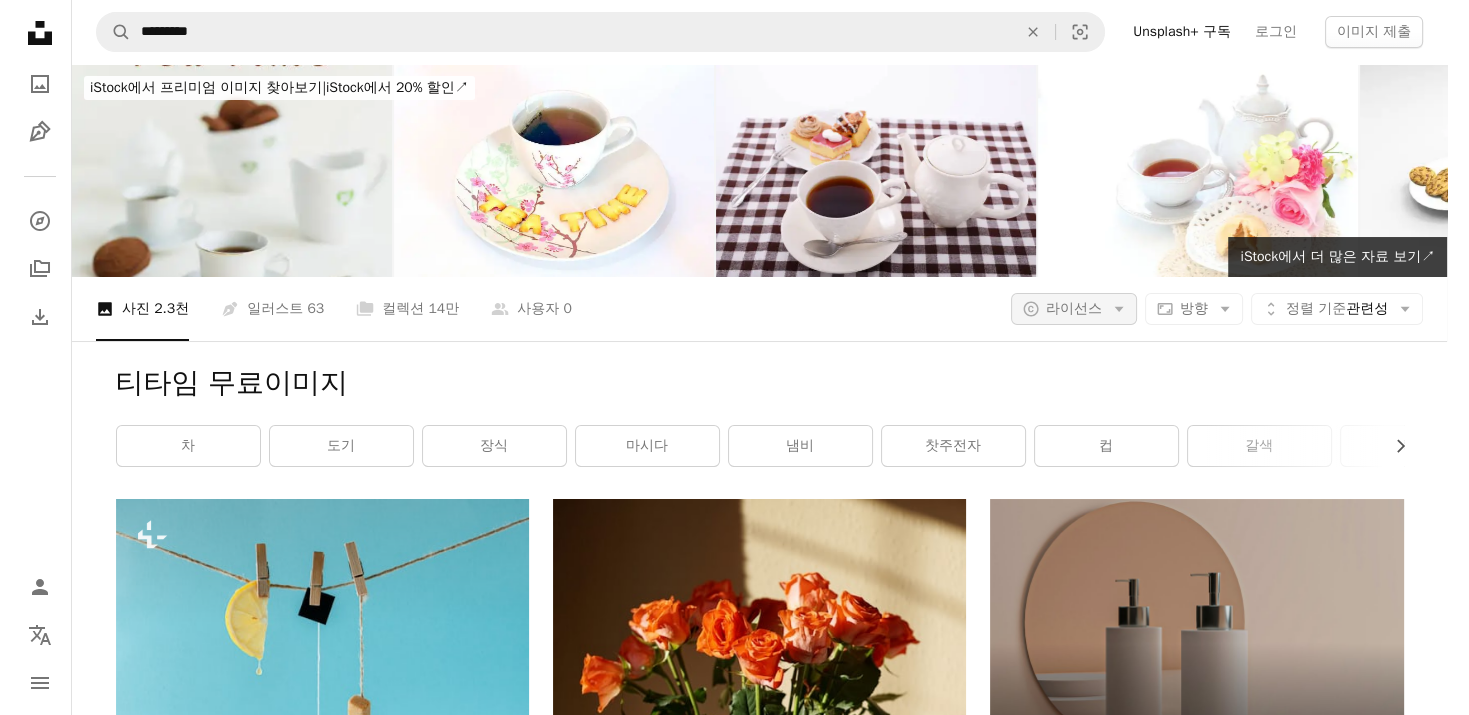scroll, scrollTop: 0, scrollLeft: 0, axis: both 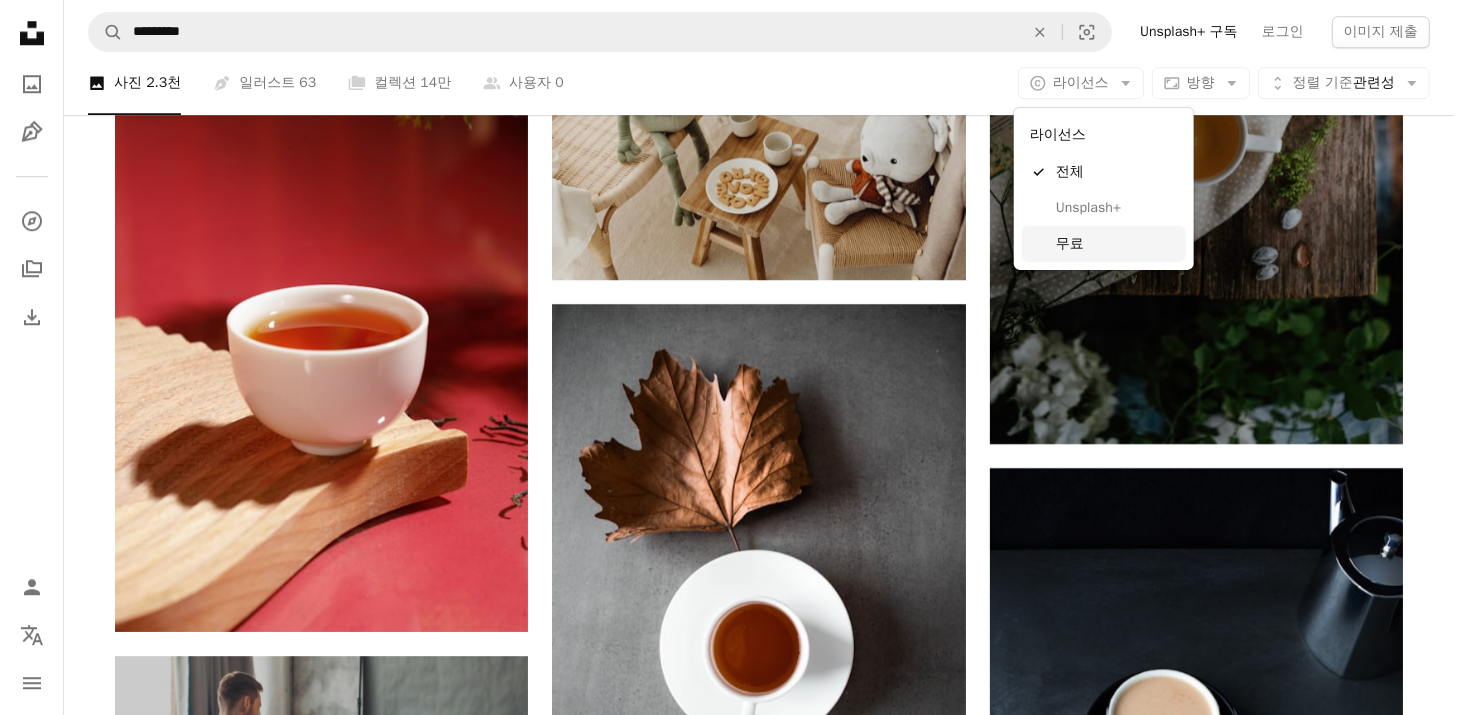 click on "무료" at bounding box center [1117, 244] 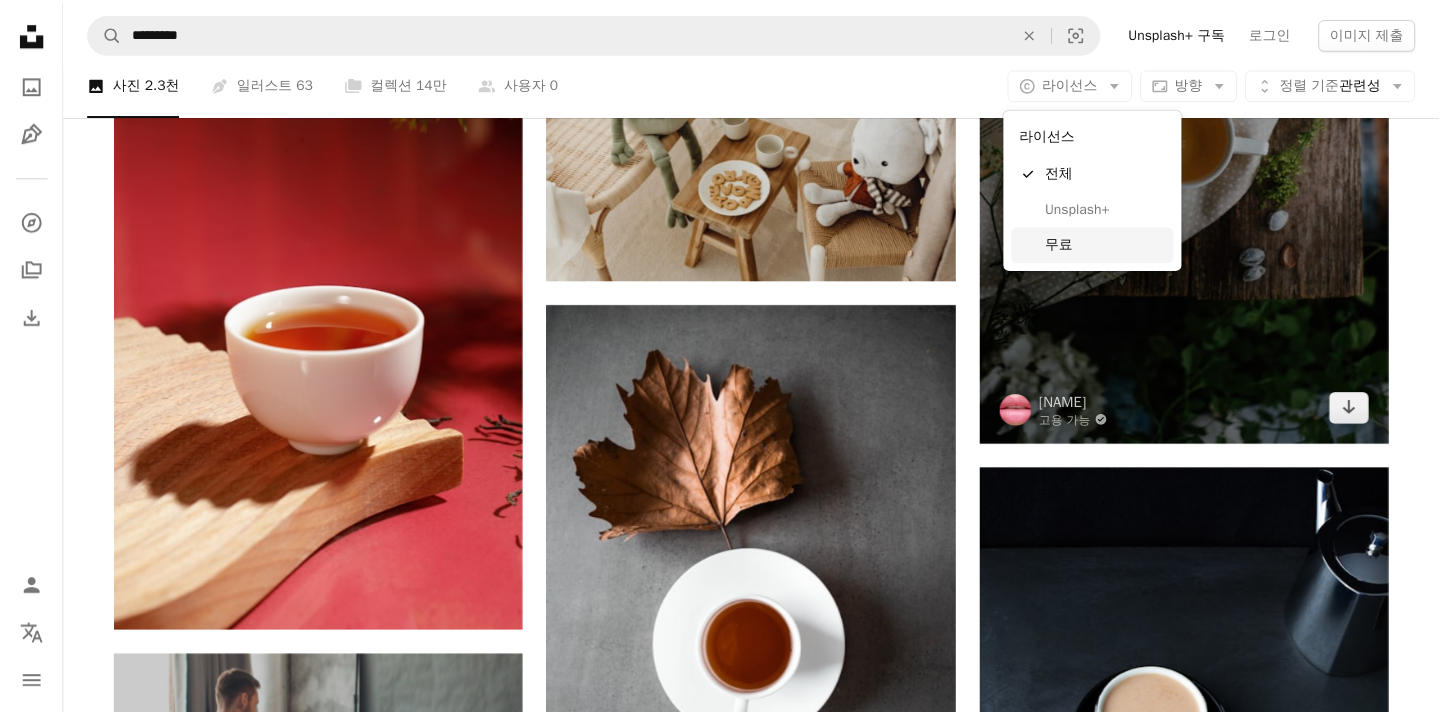 scroll, scrollTop: 4900, scrollLeft: 0, axis: vertical 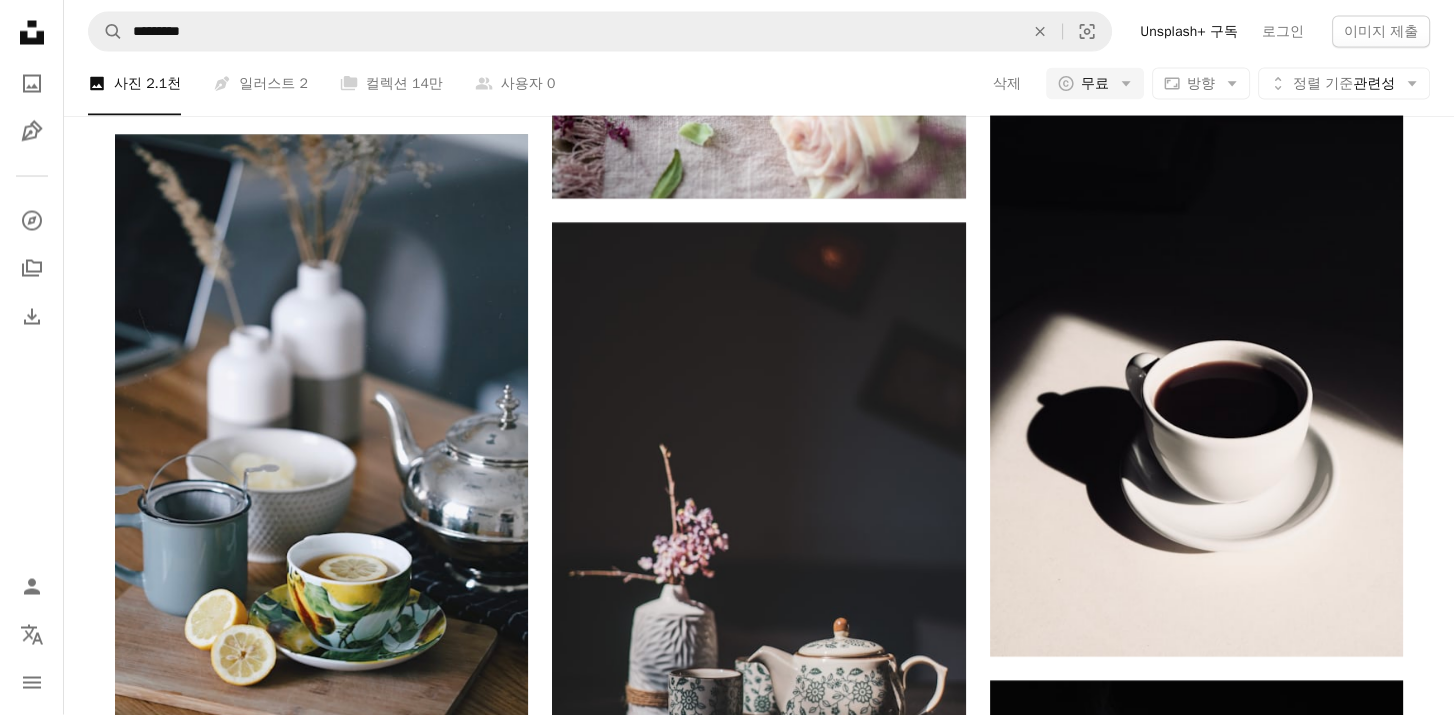 click at bounding box center (1196, -596) 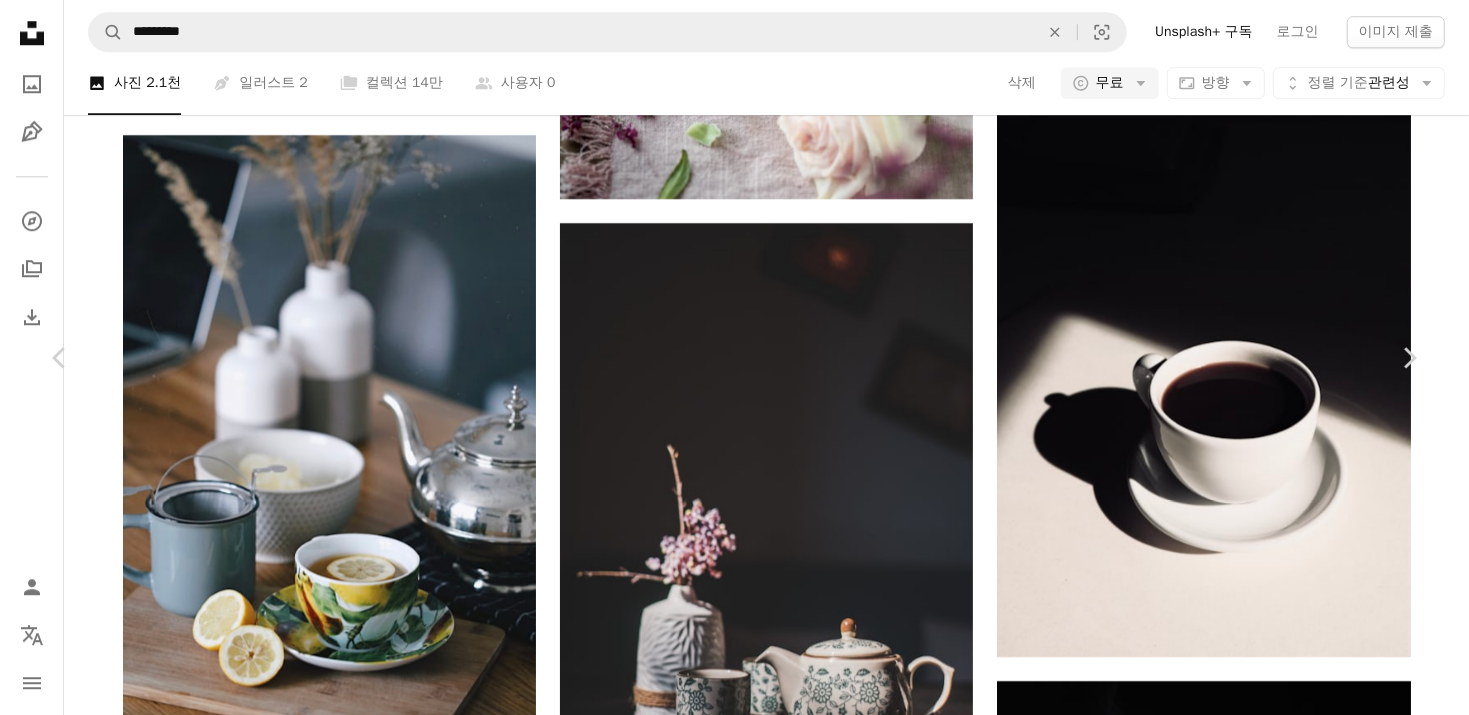 click on "Chevron down" 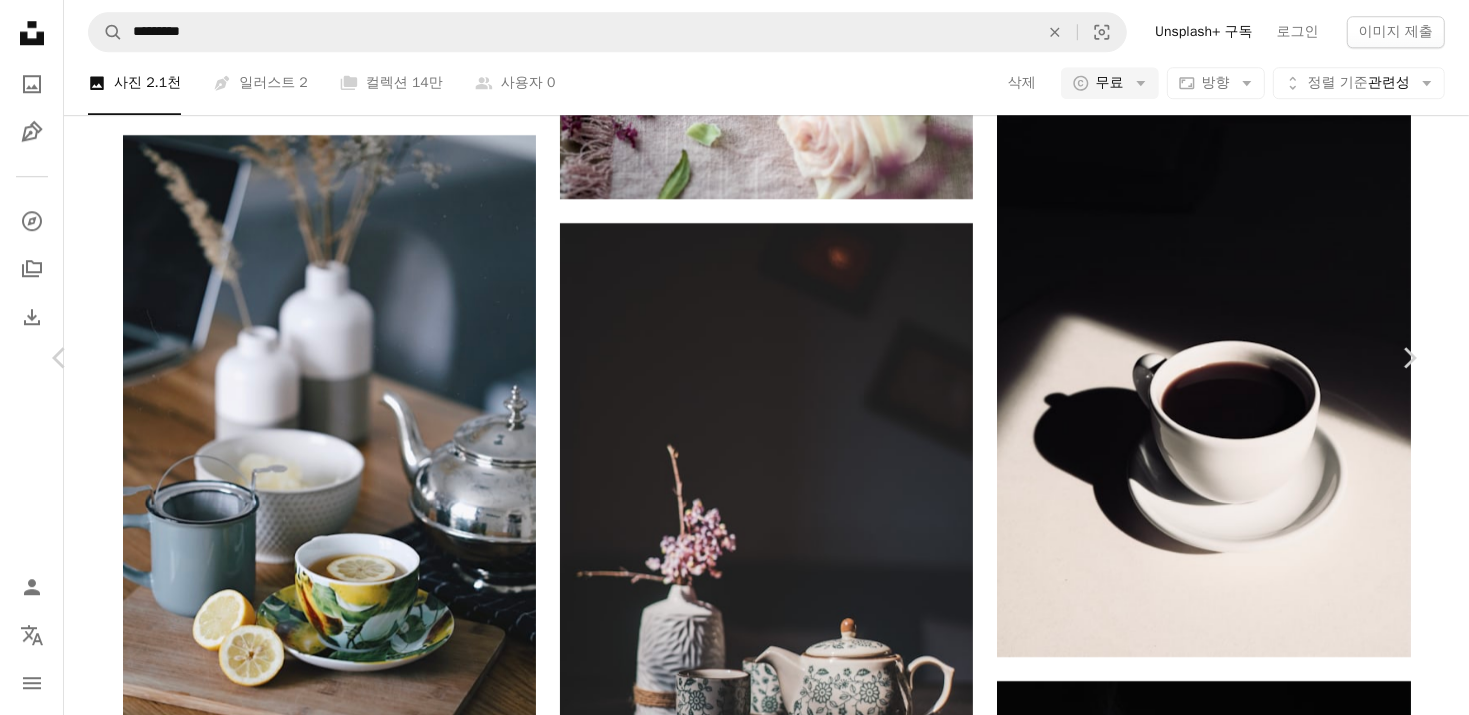 click on "보통   ( 1920 x 2880 )" at bounding box center (1203, 3576) 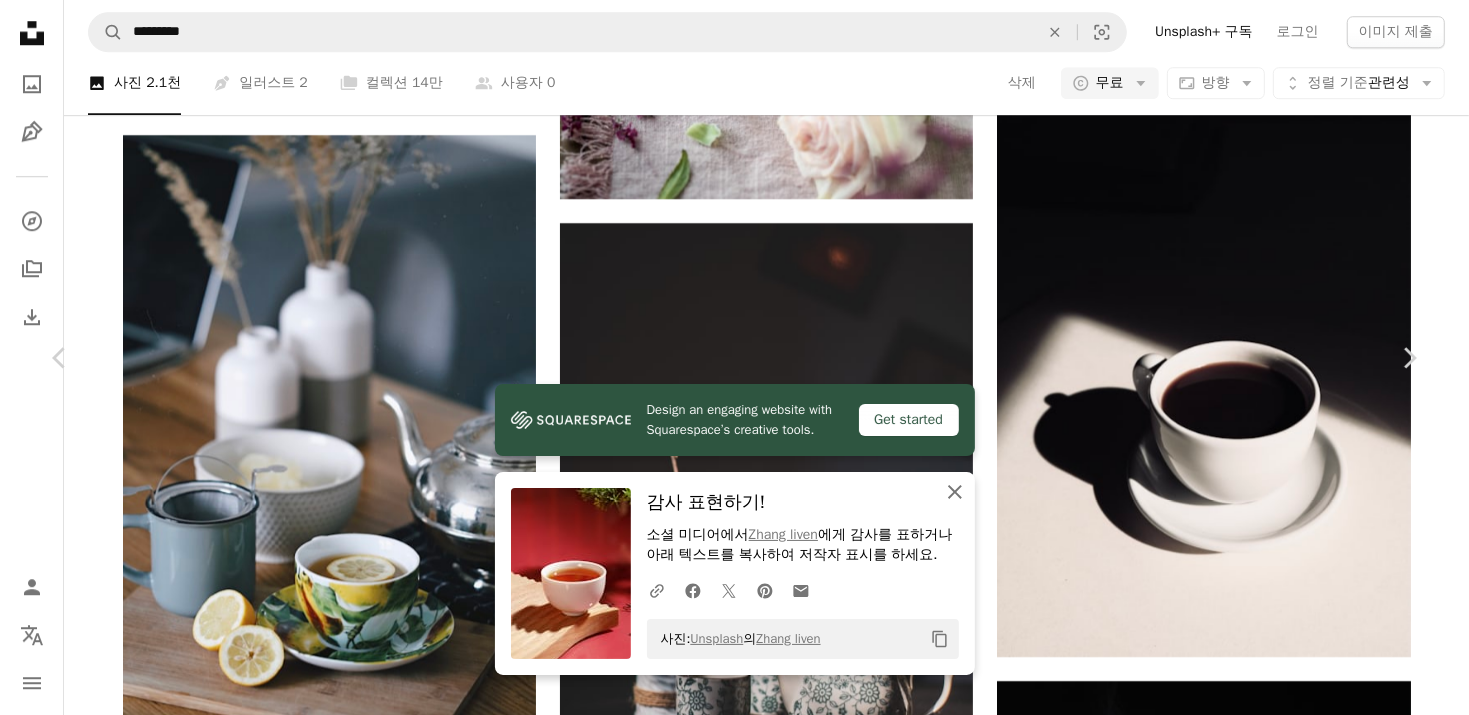 click 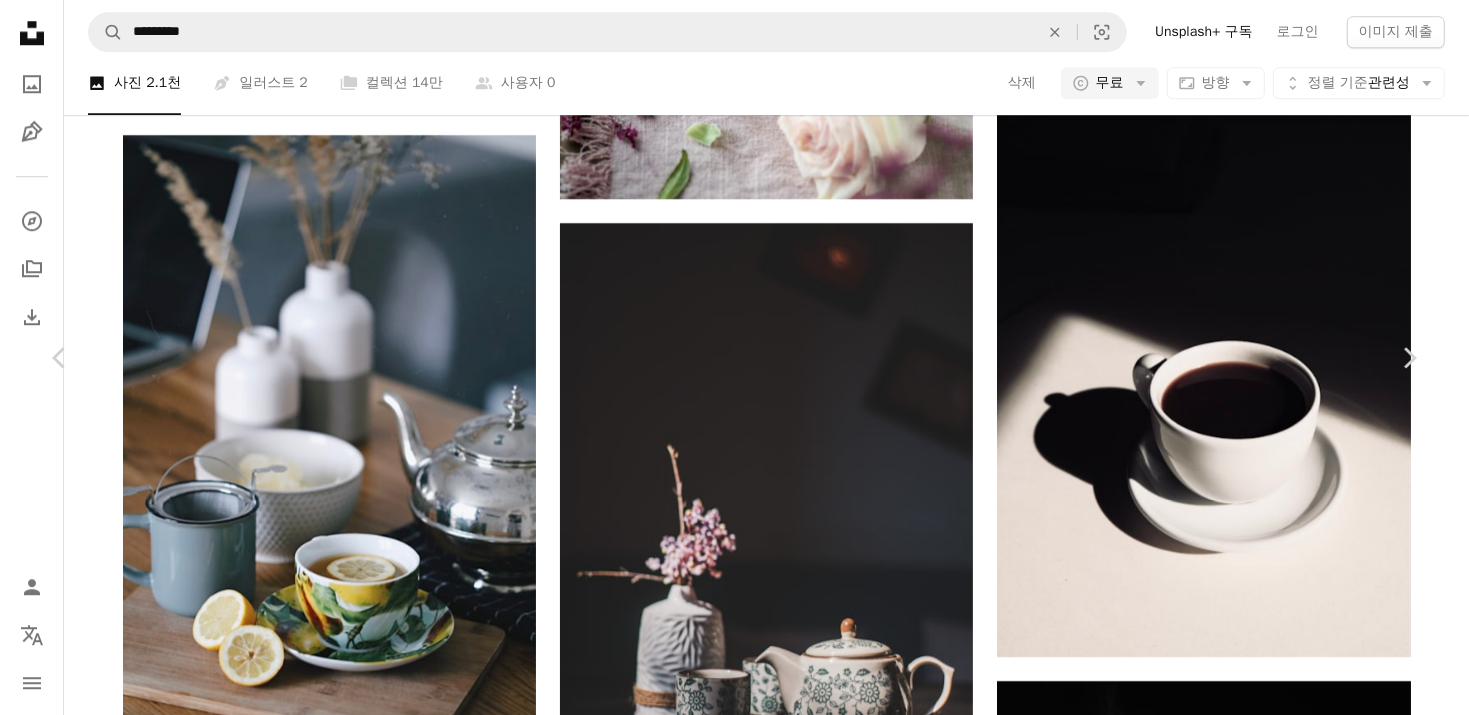 click on "An X shape Chevron left Chevron right [NAME] 고용 가능 A checkmark inside of a circle A heart A plus sign 이미지 편집   Plus sign for Unsplash+ 무료 다운로드 Chevron down Zoom in 조회수 225,630 다운로드 1,810 소개 매체 사진 A forward-right arrow 공유 Info icon 정보 More Actions Calendar outlined 2023년 1월 13일 에 게시됨 Camera Canon, EOS 5D Mark IV Safety Unsplash 라이선스 하에서 무료로 사용 가능 차 컵 음료 녹차 iStock에서 프리미엄 관련 이미지 찾아보기  |  코드 UNSPLASH20로 20% 할인 혜택 받기 iStock에서 더 많은 자료 보기  ↗ 관련 이미지 A heart A plus sign Sugarman Joe Arrow pointing down Plus sign for Unsplash+ A heart A plus sign Monika Grabkowska Unsplash+ 용 A lock   다운로드 A heart A plus sign Manki Kim Arrow pointing down A heart A plus sign Wengang Zhai 고용 가능 A checkmark inside of a circle Arrow pointing down A heart A plus sign Dilani Wickramanayake 고용 가능 Arrow pointing down" at bounding box center [734, 3800] 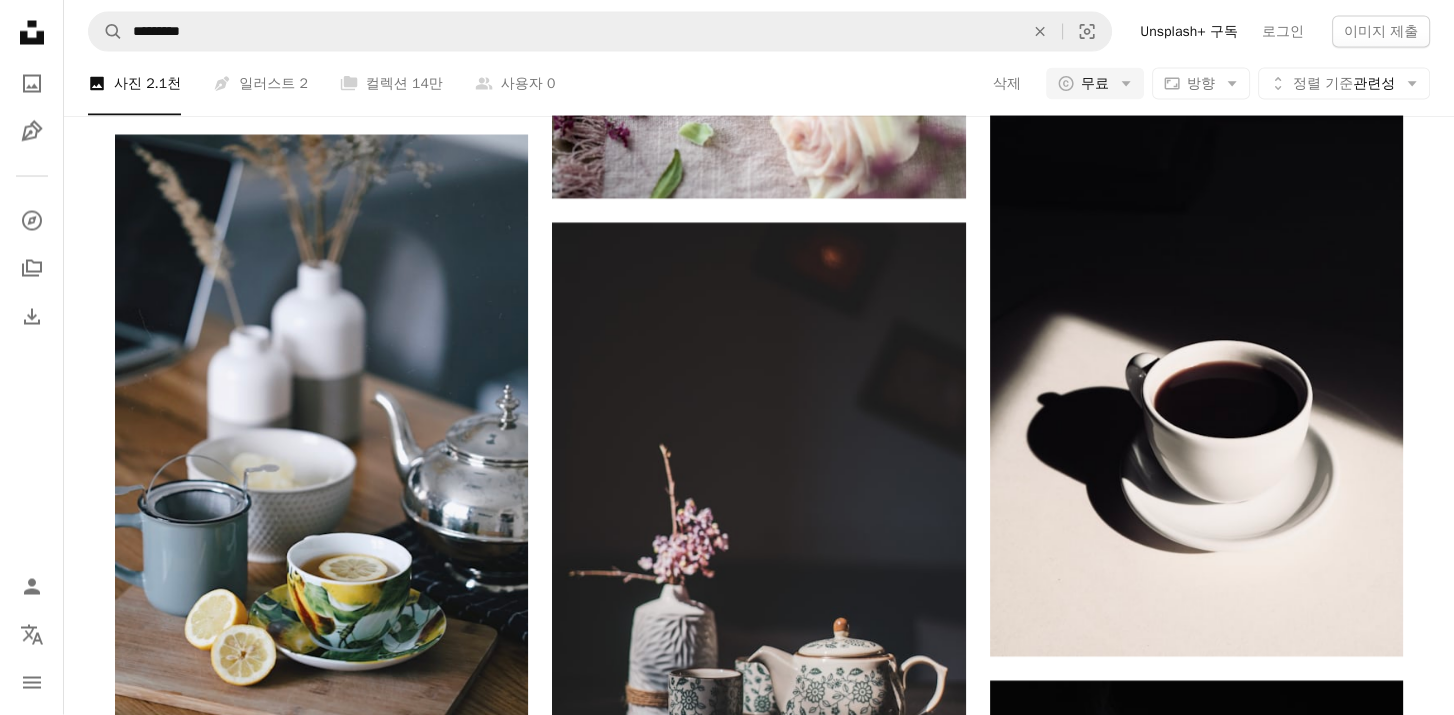 scroll, scrollTop: 13000, scrollLeft: 0, axis: vertical 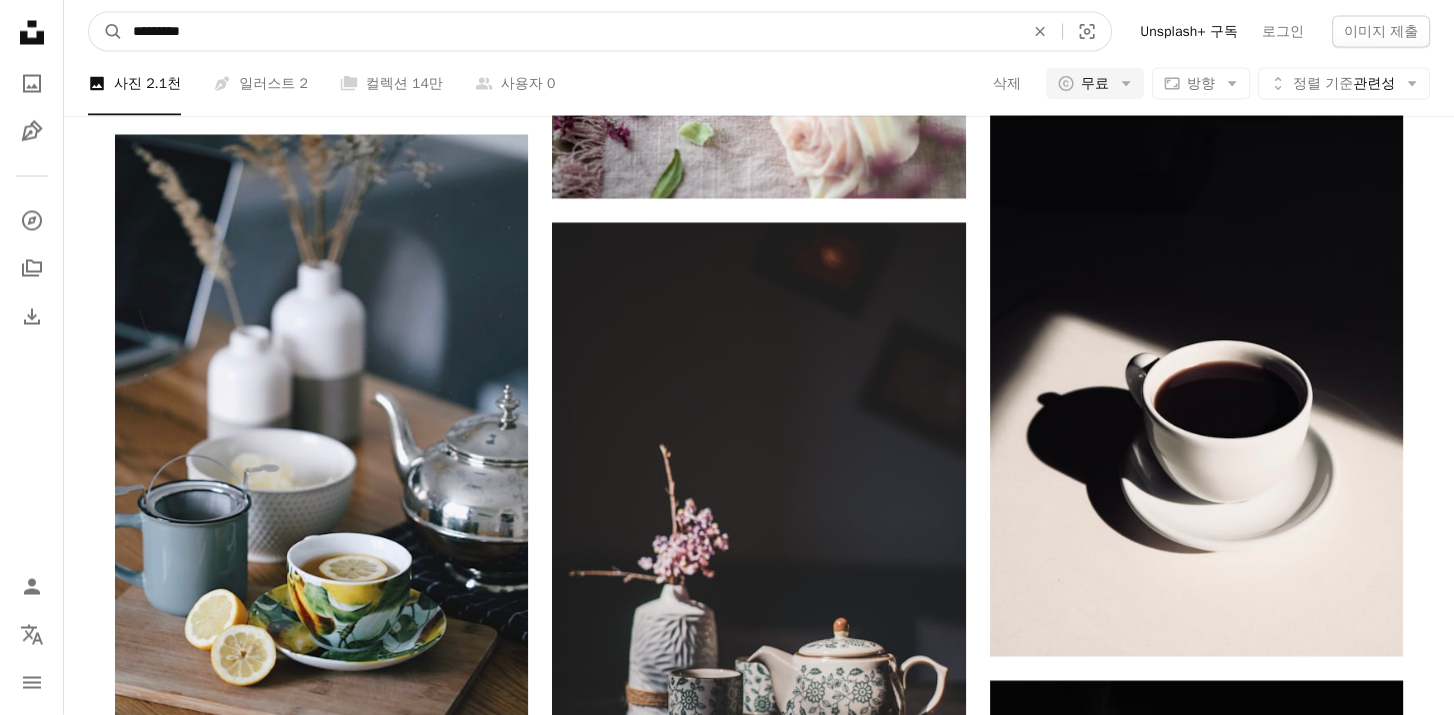drag, startPoint x: 282, startPoint y: 37, endPoint x: 111, endPoint y: 6, distance: 173.78723 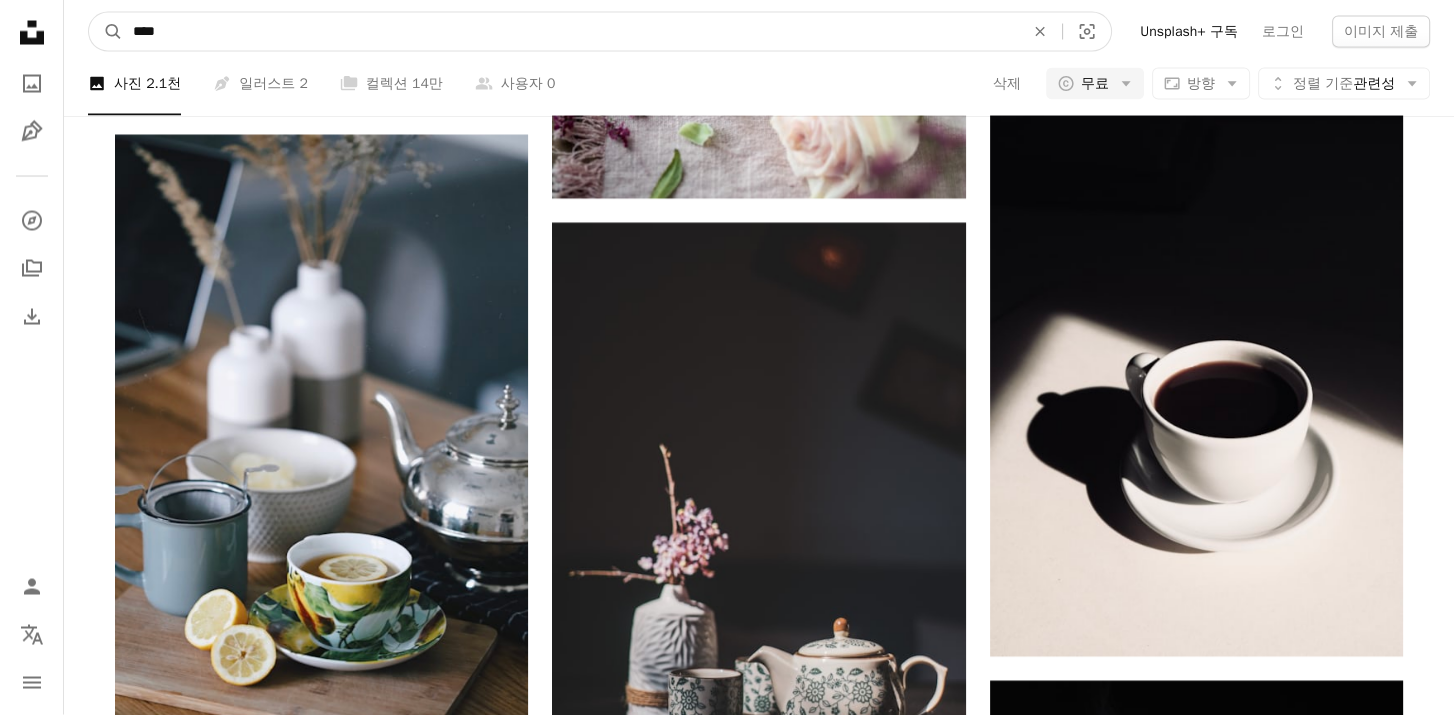 type on "****" 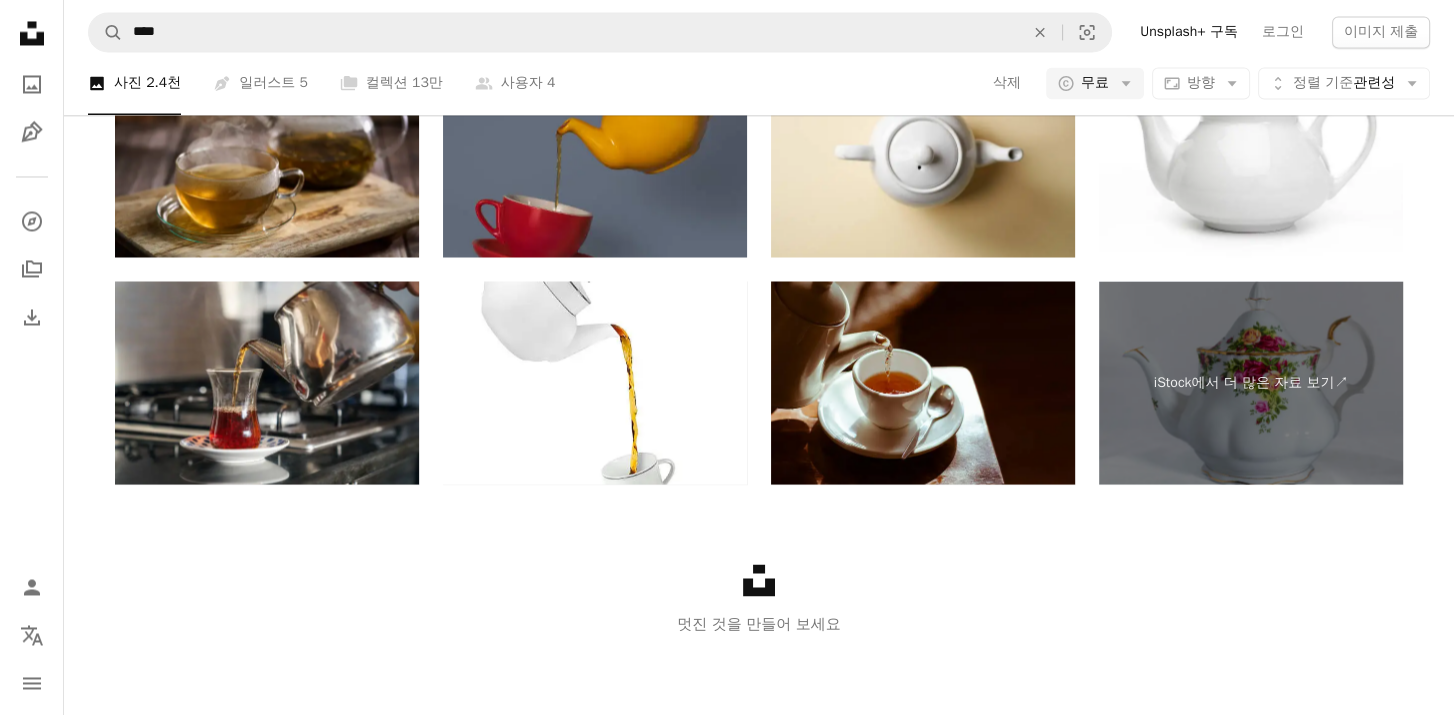 scroll, scrollTop: 400, scrollLeft: 0, axis: vertical 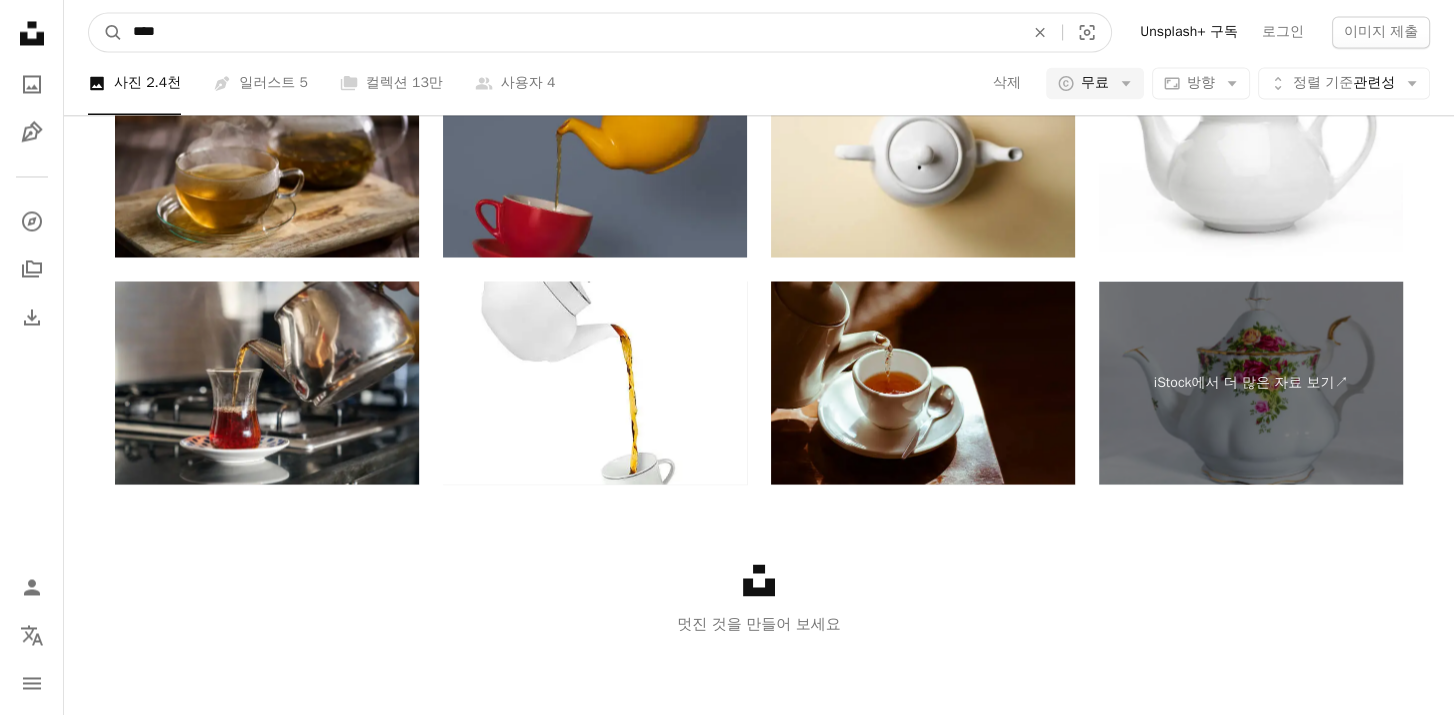 click on "****" at bounding box center [570, 32] 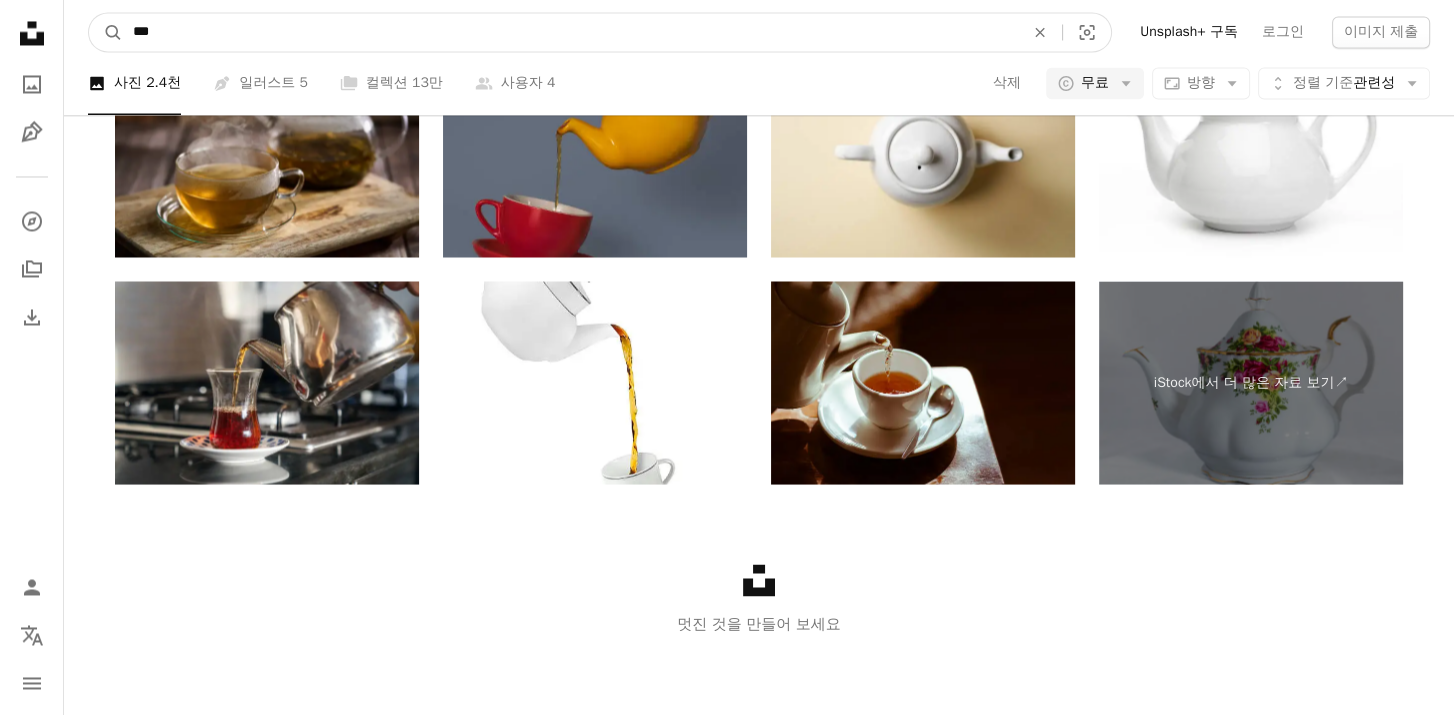 type on "***" 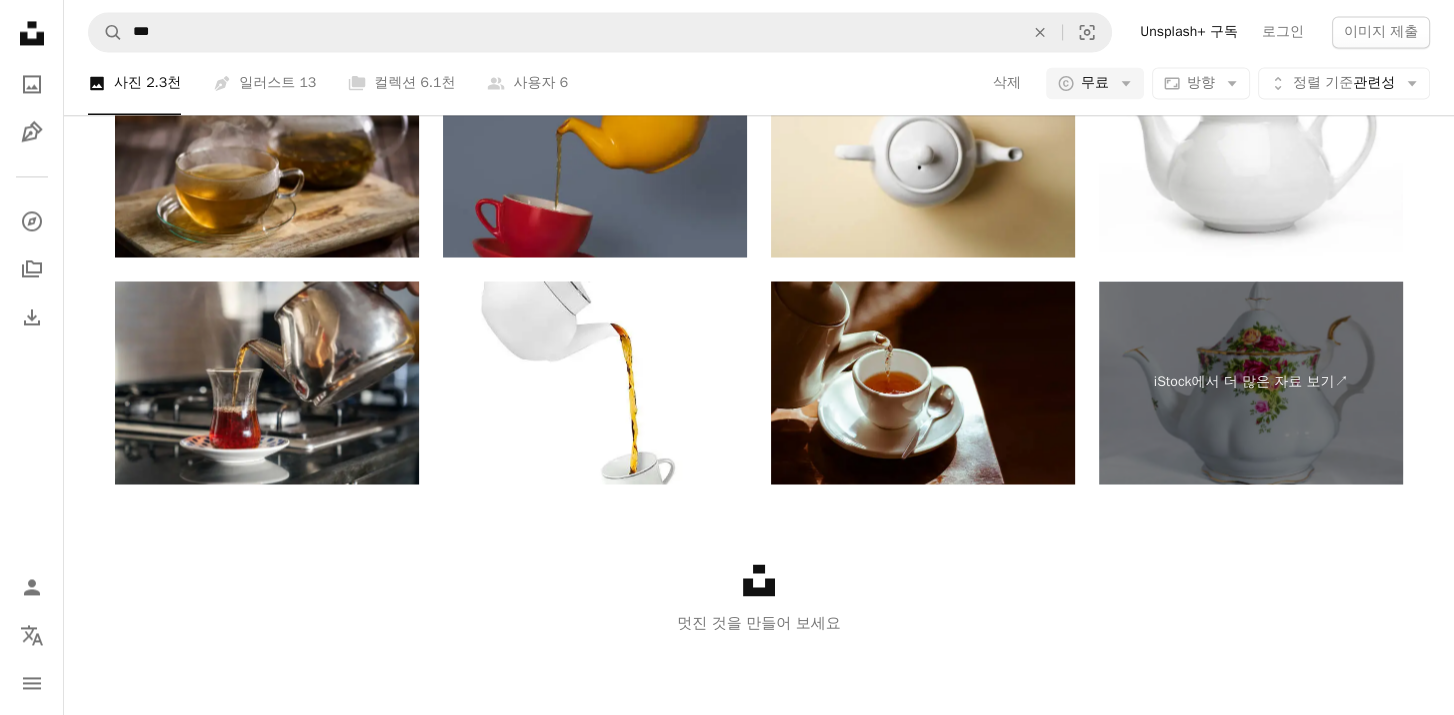 scroll, scrollTop: 200, scrollLeft: 0, axis: vertical 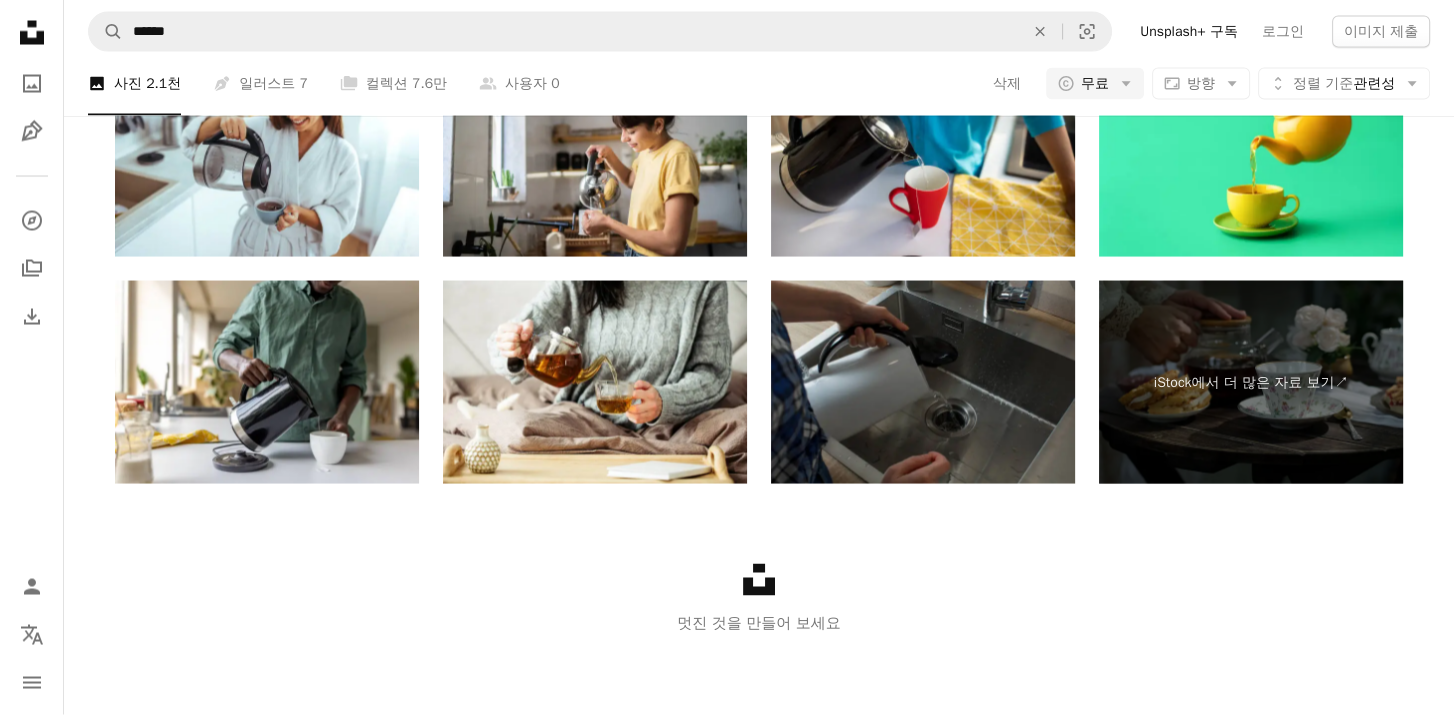 click on "더 로드" at bounding box center (759, -122) 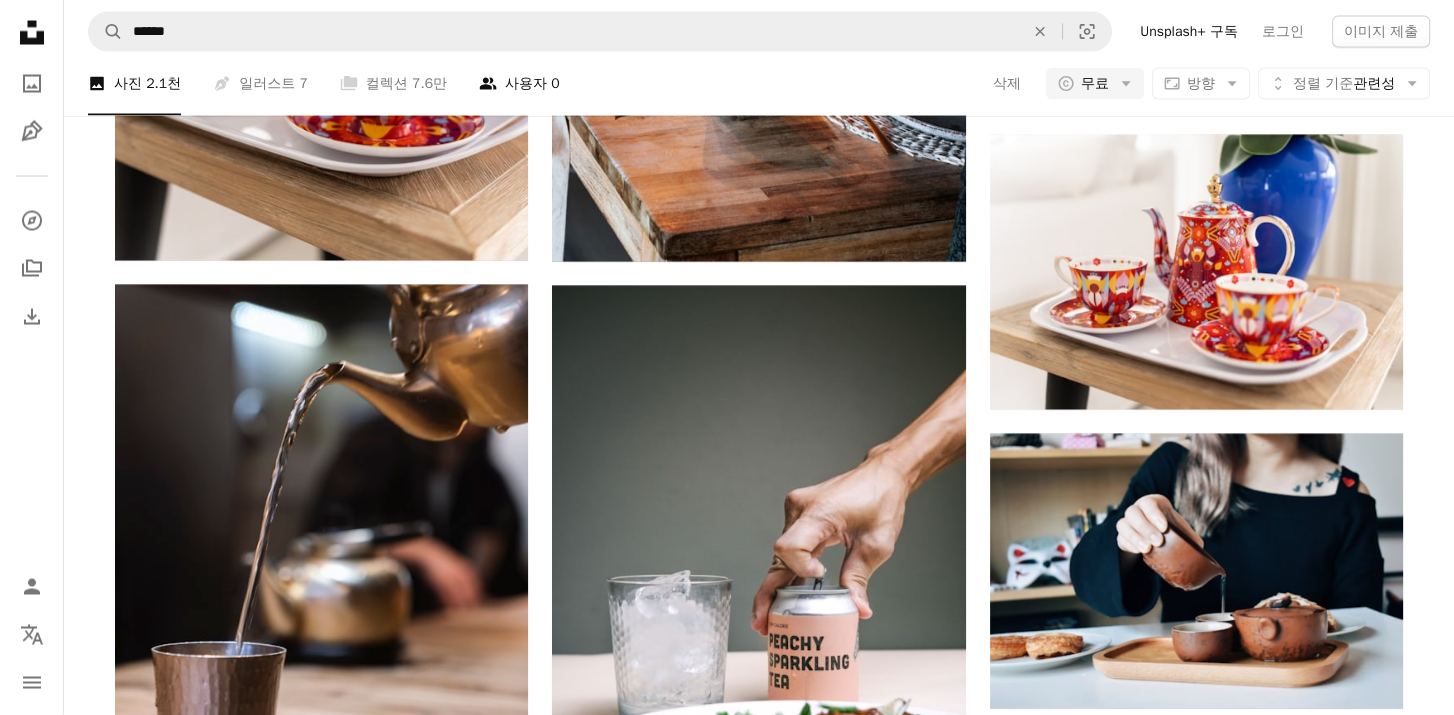 scroll, scrollTop: 14040, scrollLeft: 0, axis: vertical 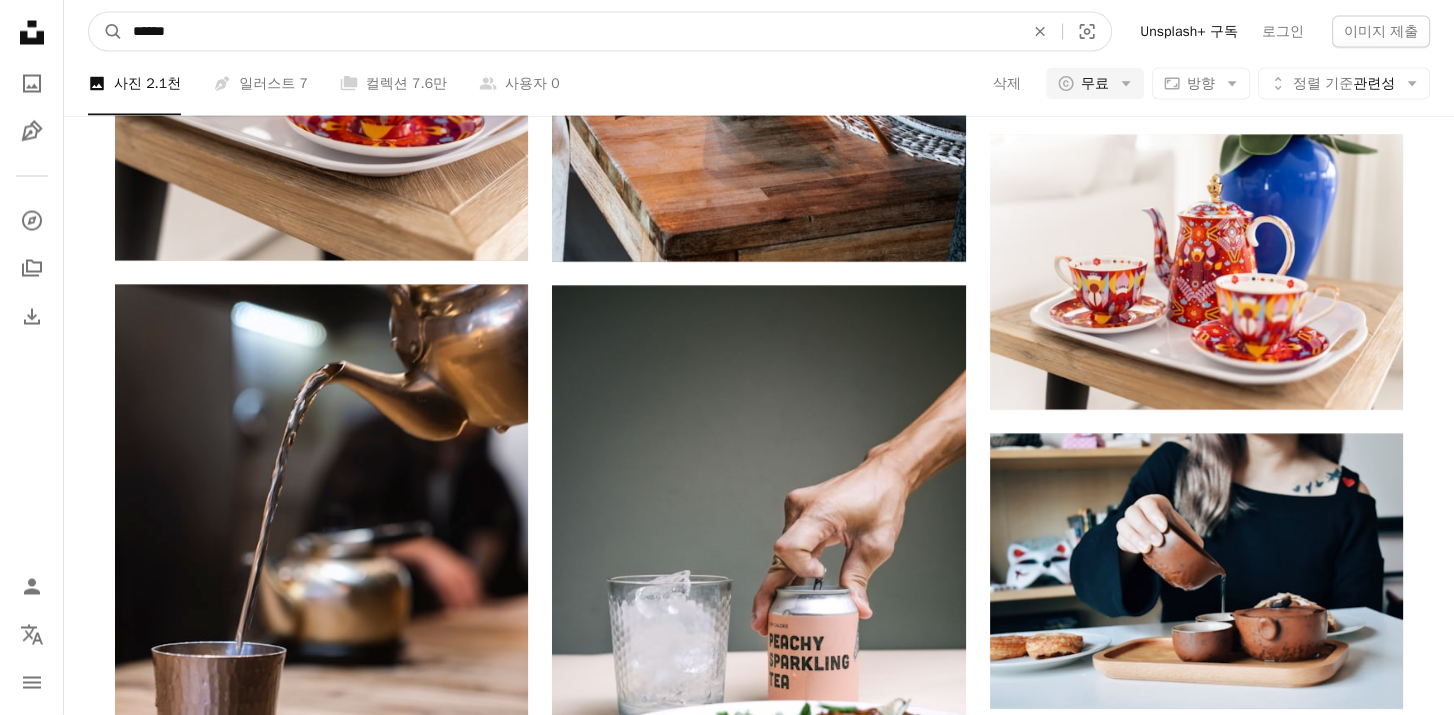click on "******" at bounding box center (570, 32) 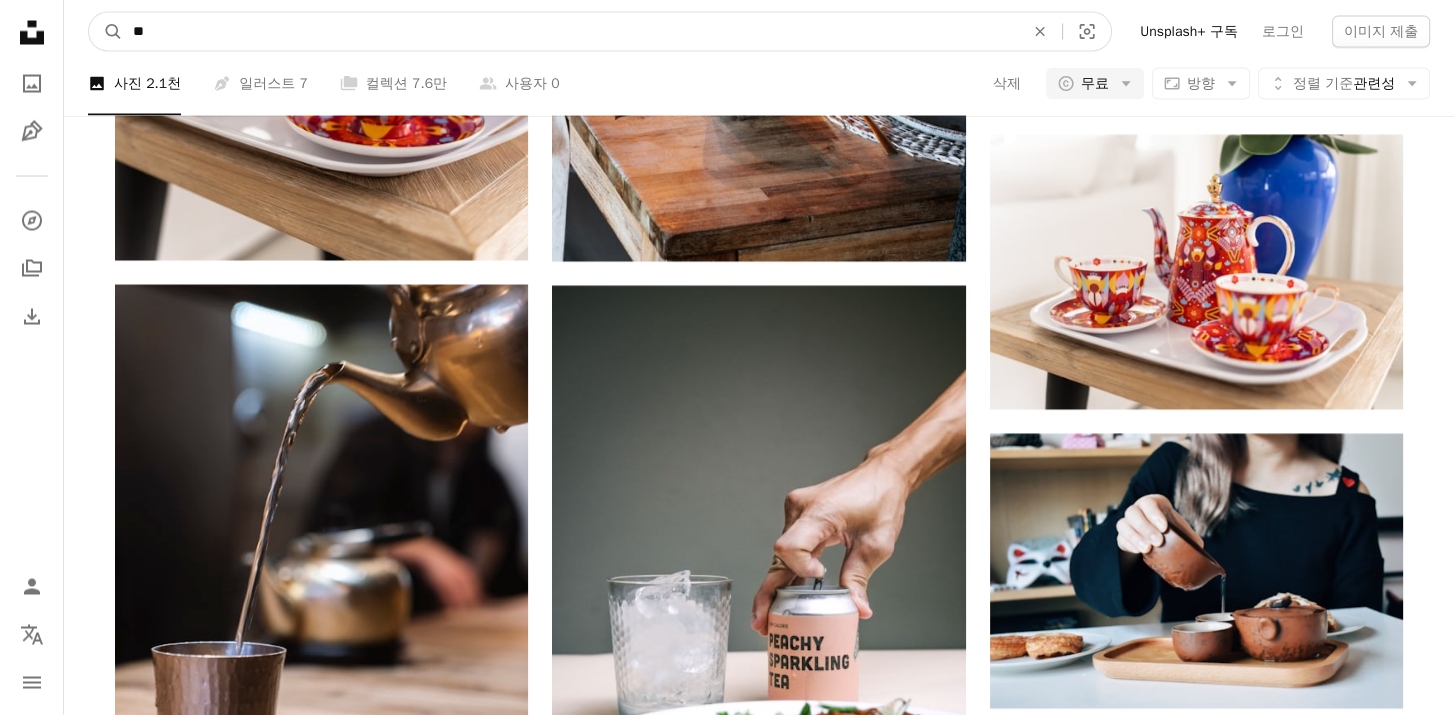 type on "*" 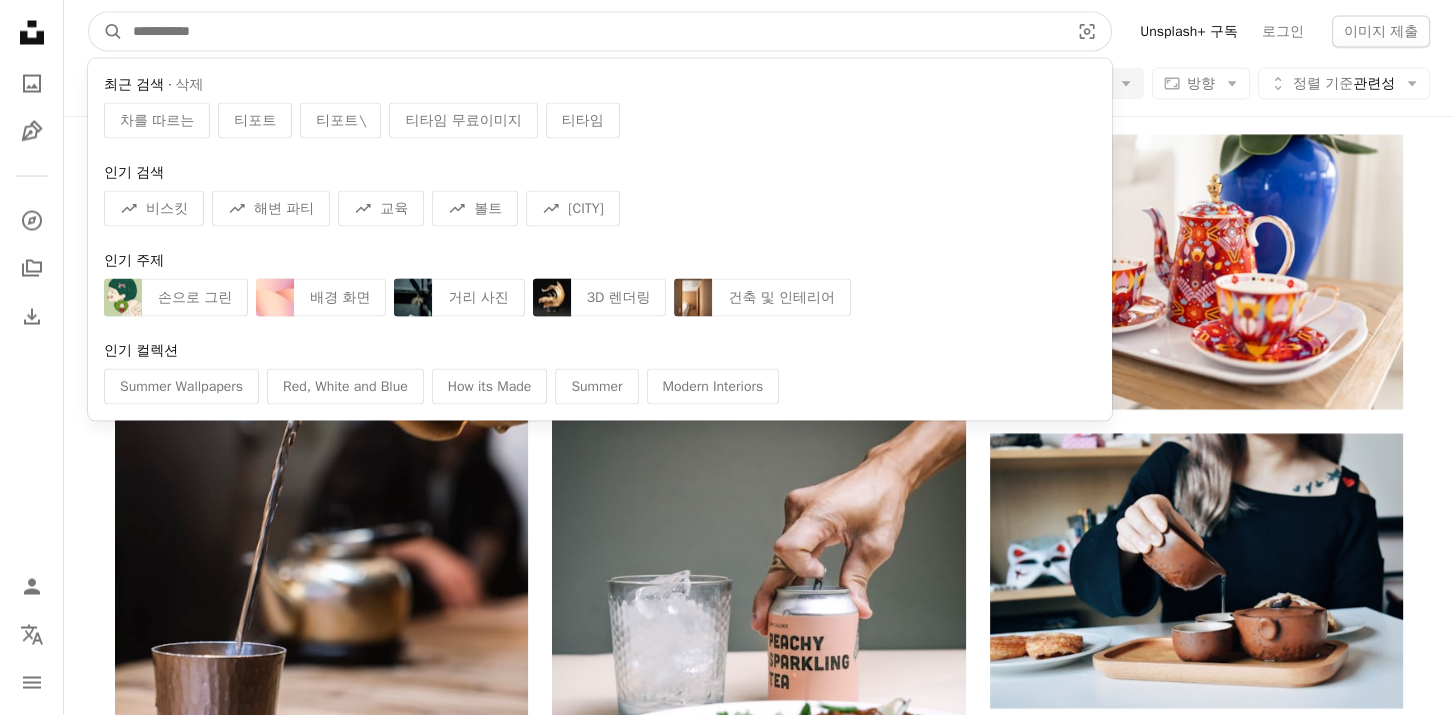 type on "*" 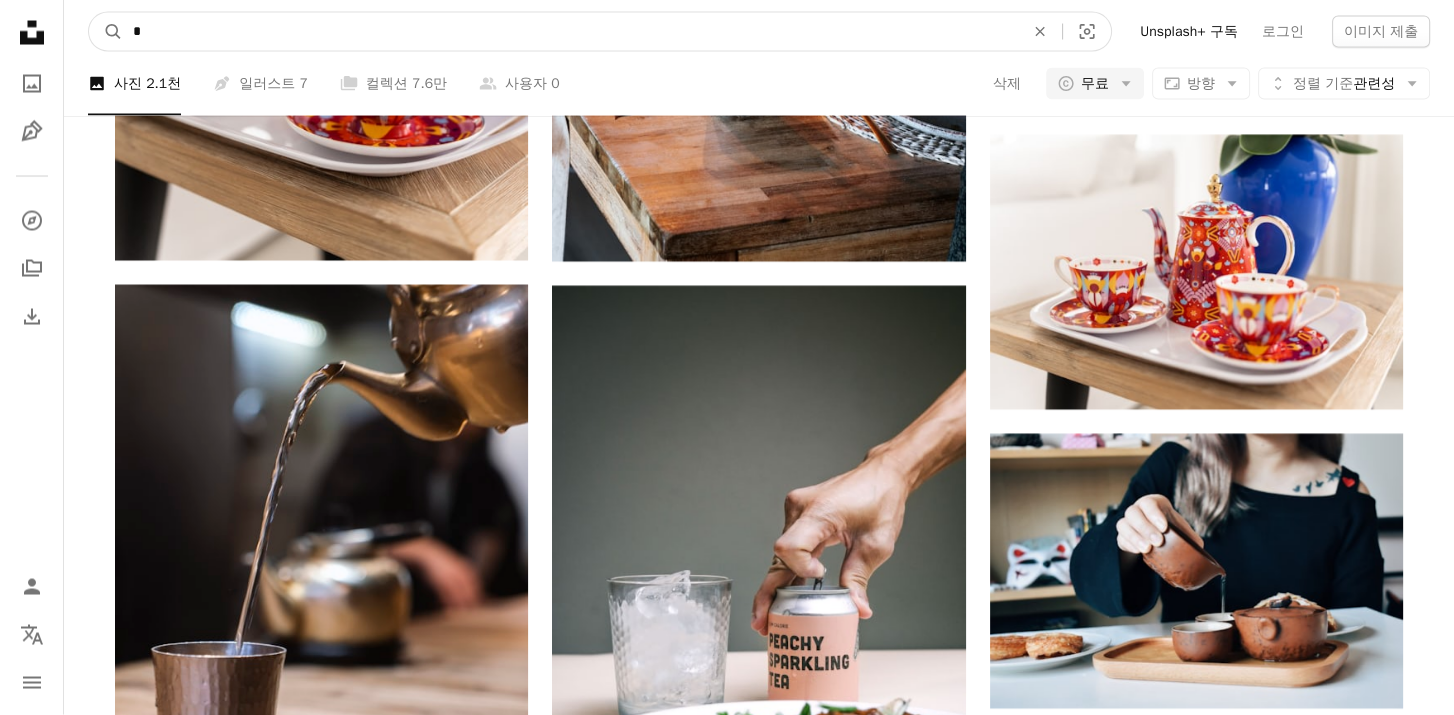 type on "*" 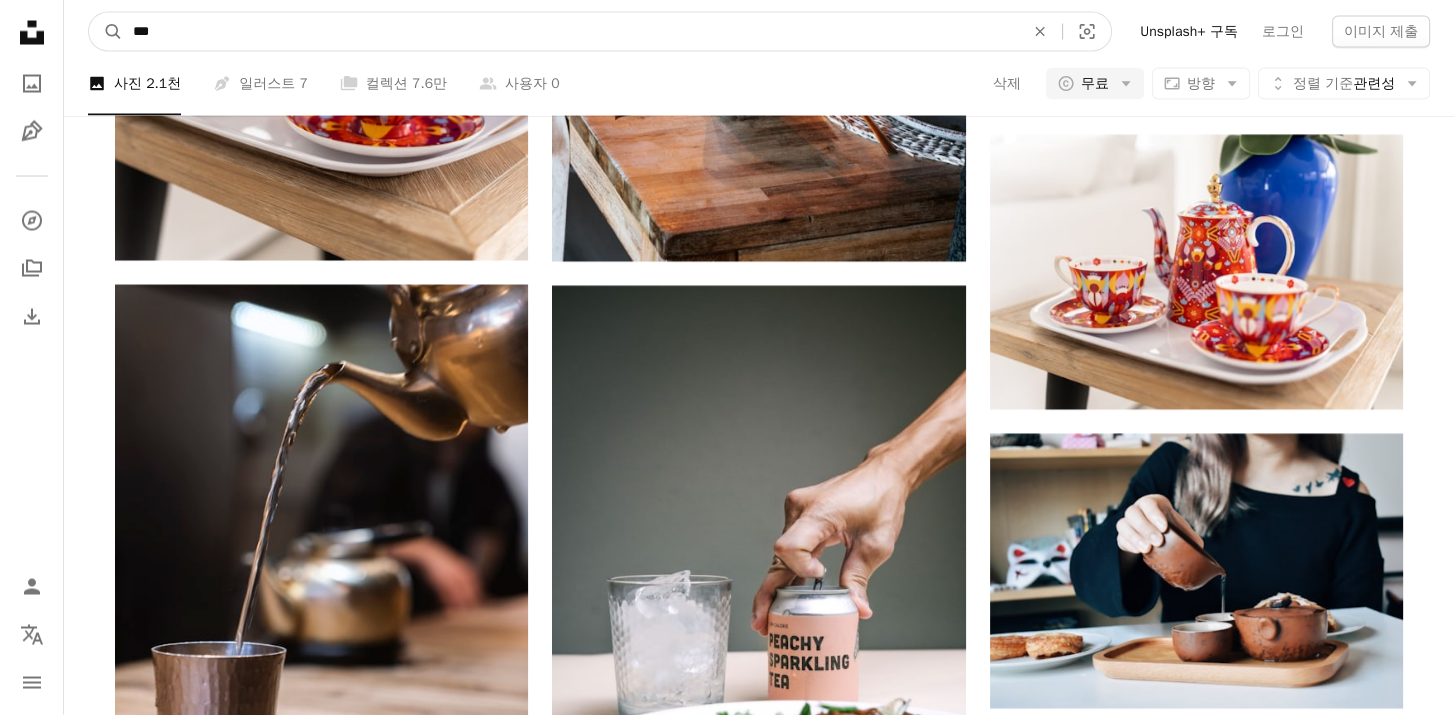 type on "***" 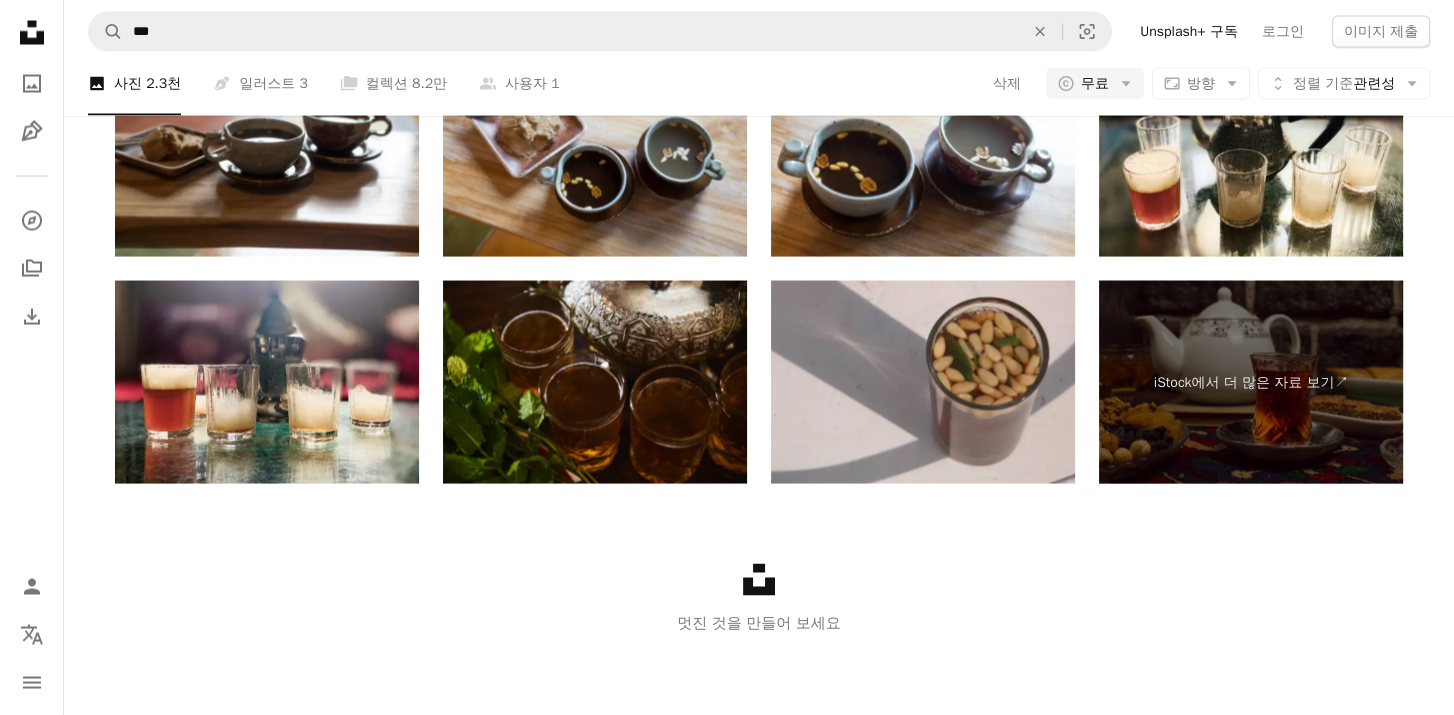 scroll, scrollTop: 4400, scrollLeft: 0, axis: vertical 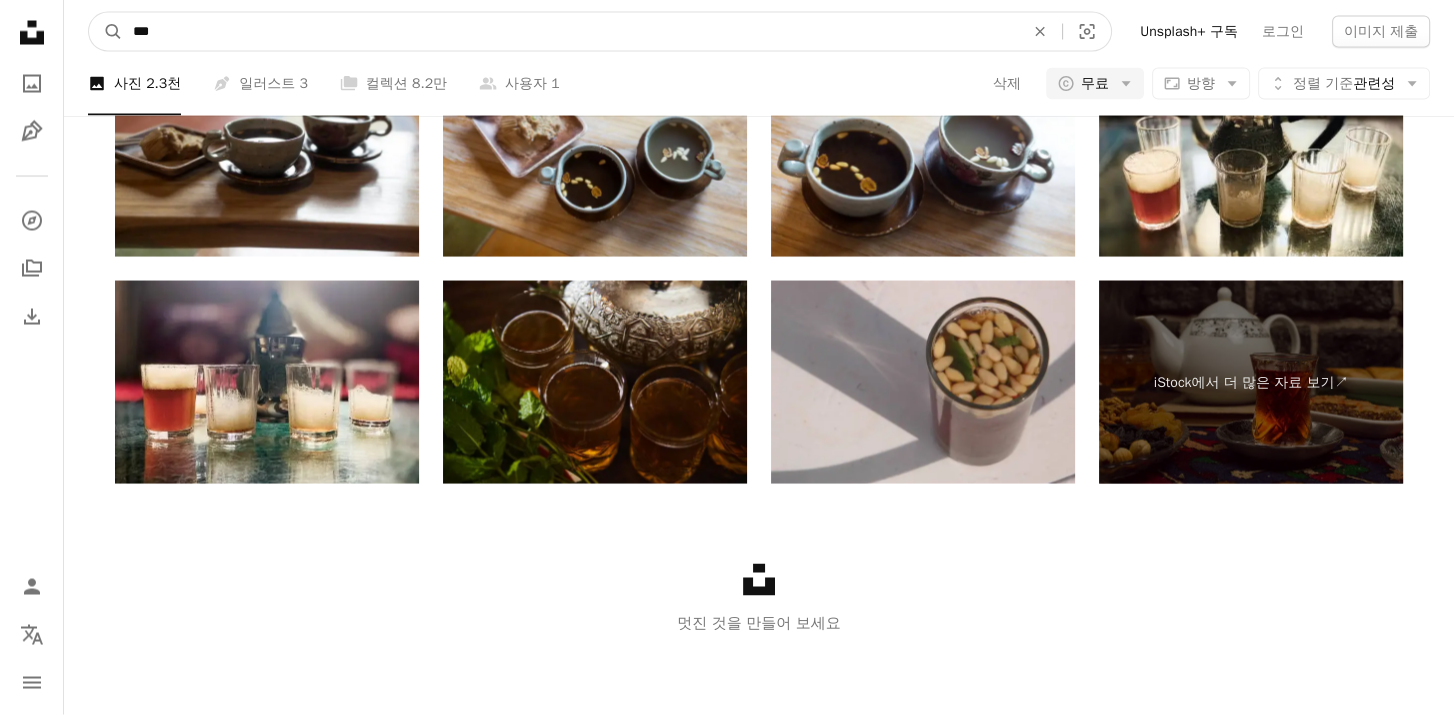 drag, startPoint x: 212, startPoint y: 28, endPoint x: 76, endPoint y: 54, distance: 138.463 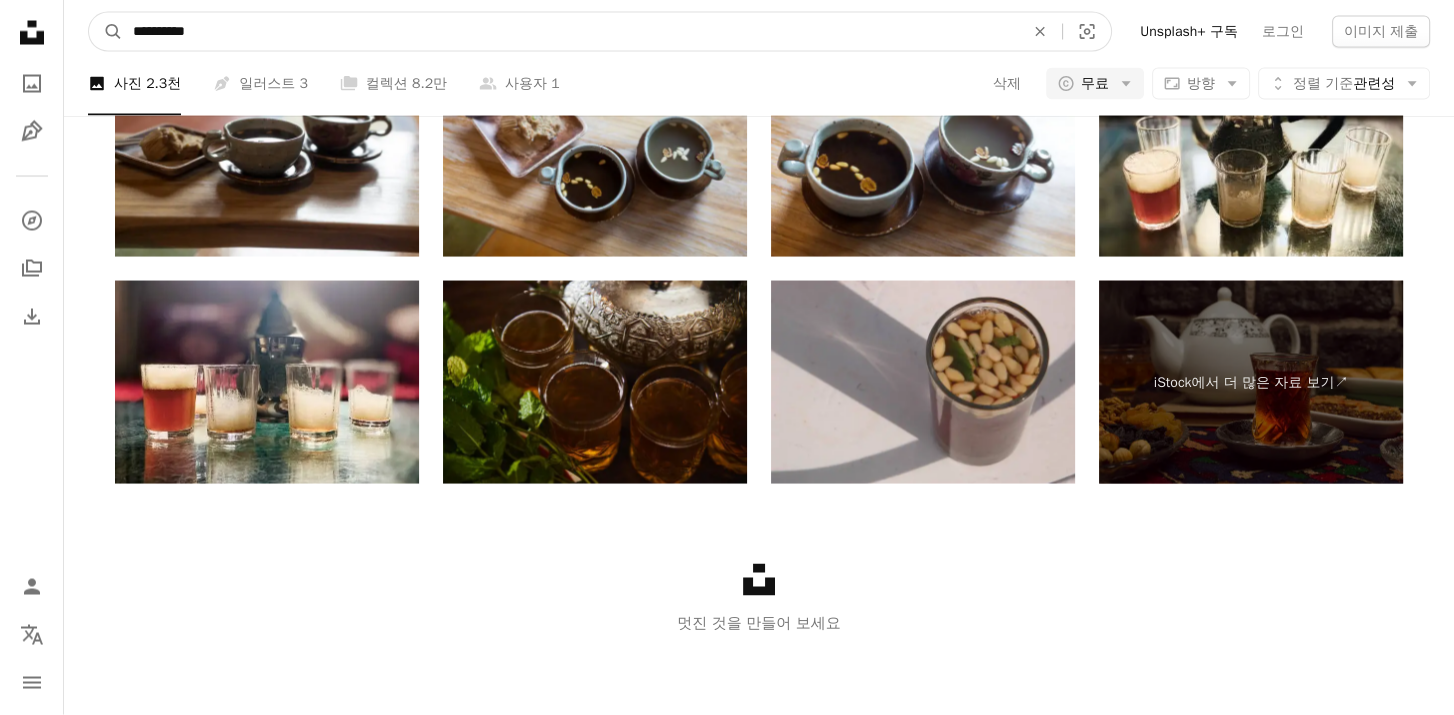 type on "**********" 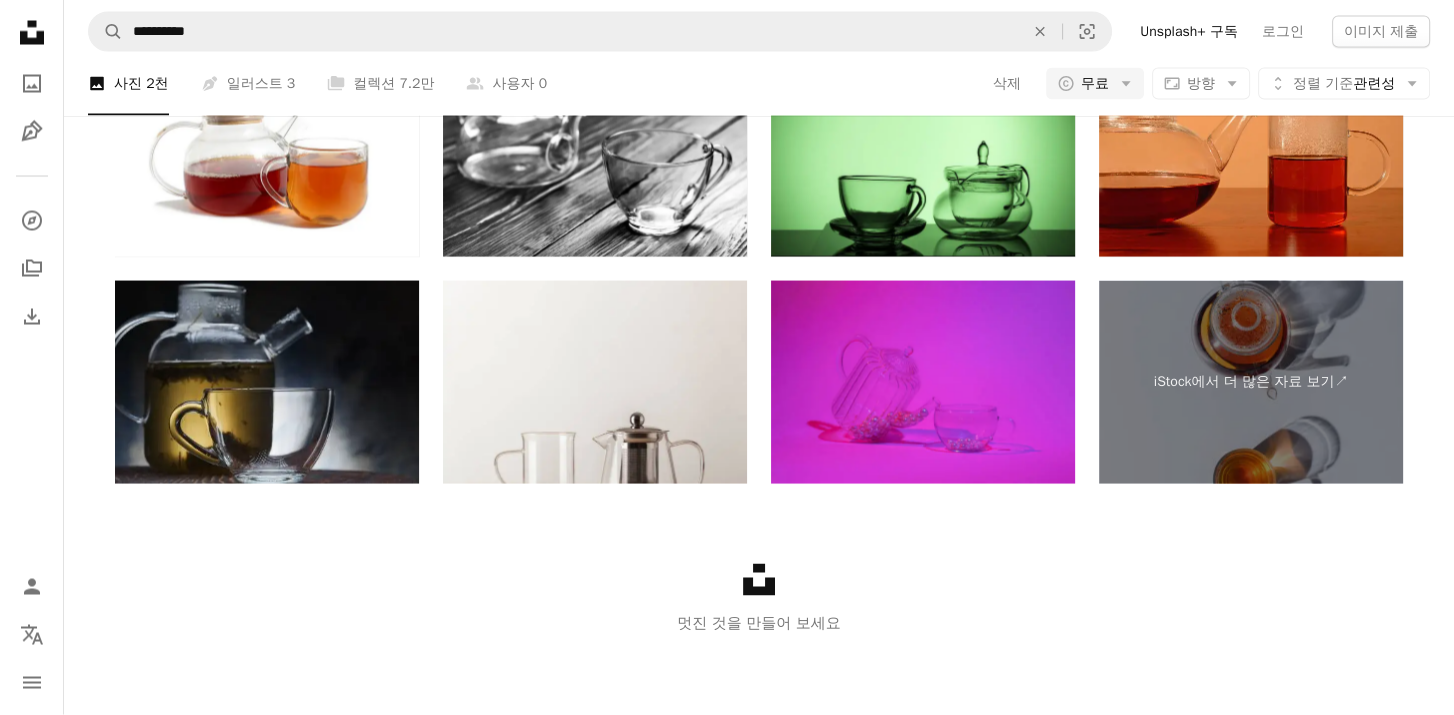 scroll, scrollTop: 4648, scrollLeft: 0, axis: vertical 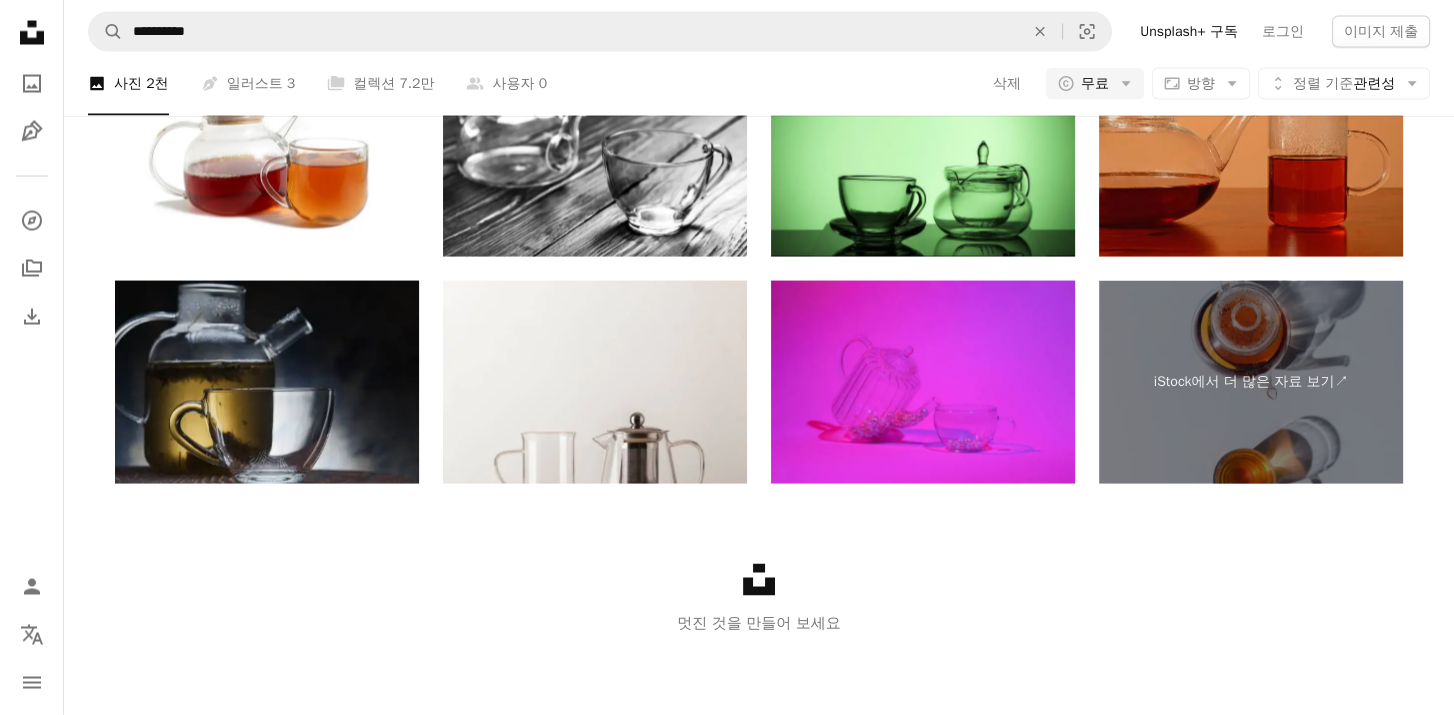 click at bounding box center [1251, 155] 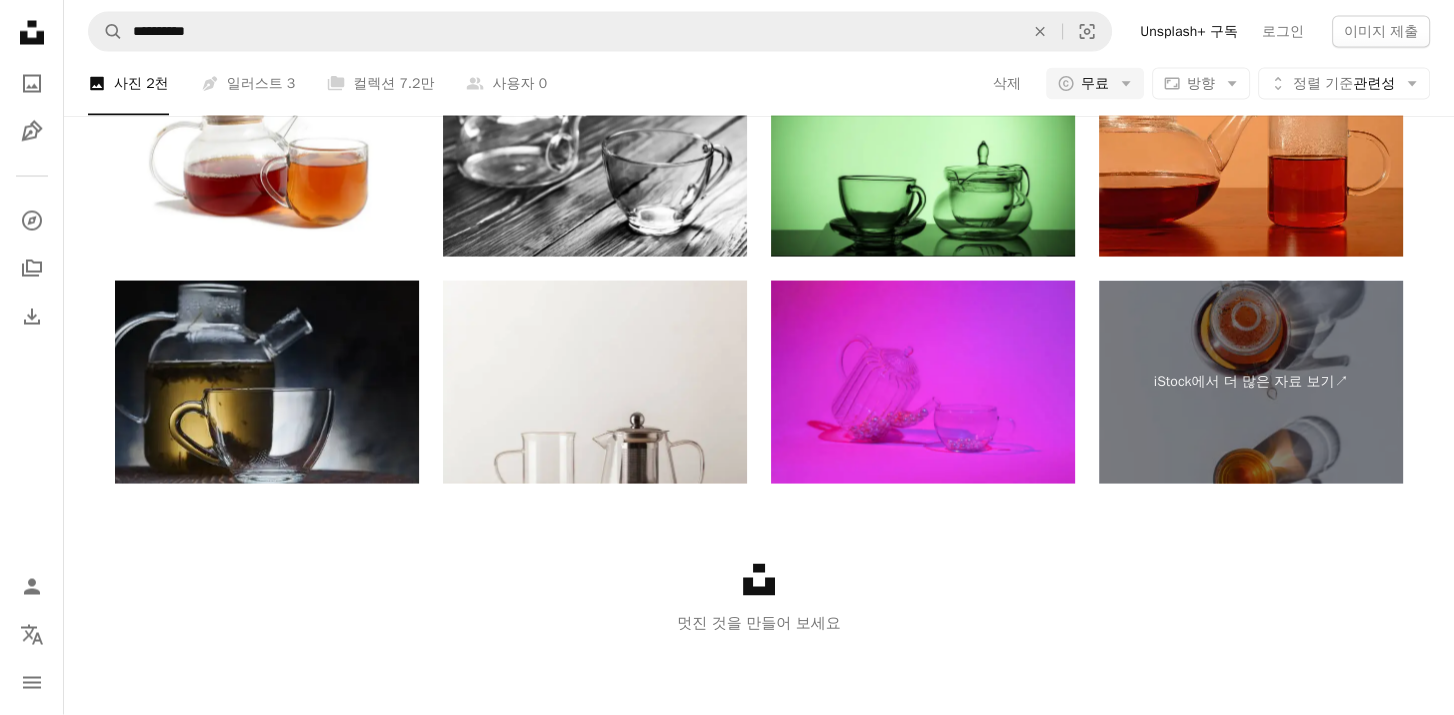 scroll, scrollTop: 4048, scrollLeft: 0, axis: vertical 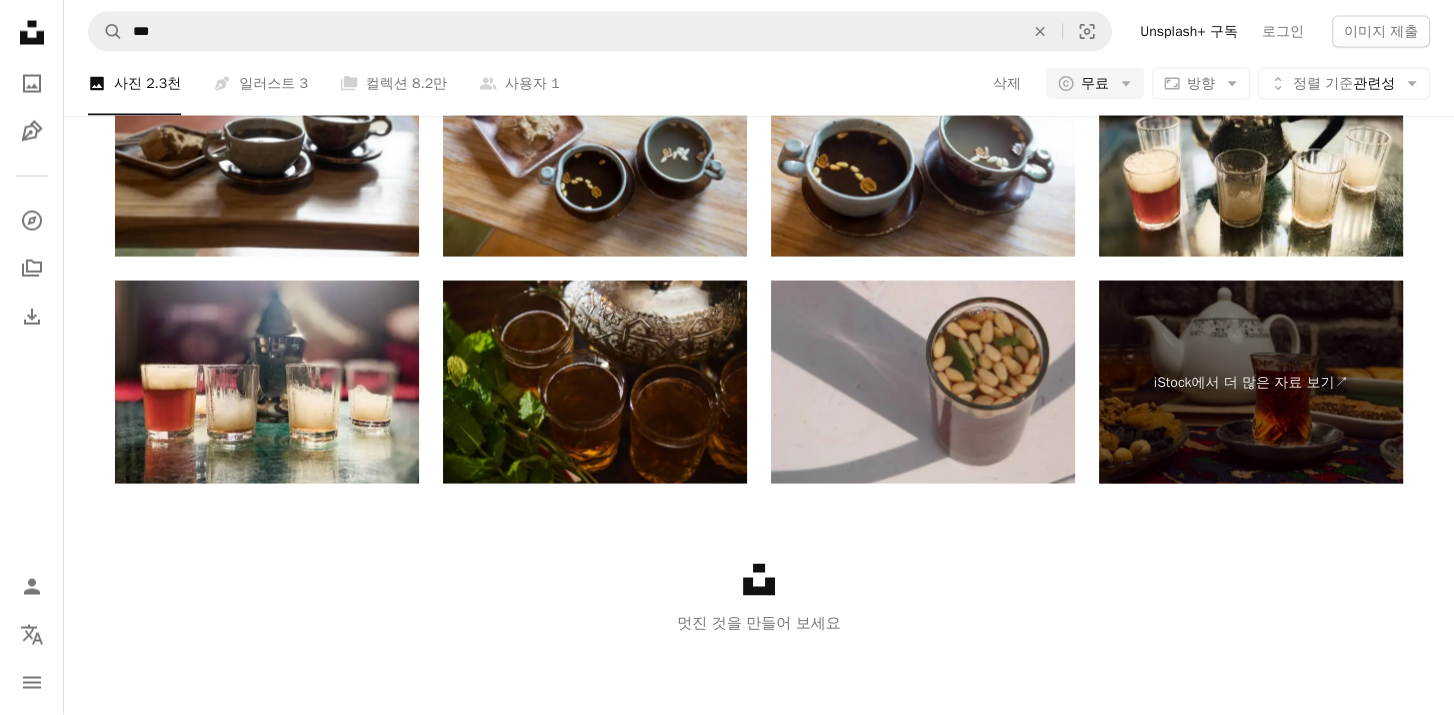 click on "더 로드" at bounding box center (759, -122) 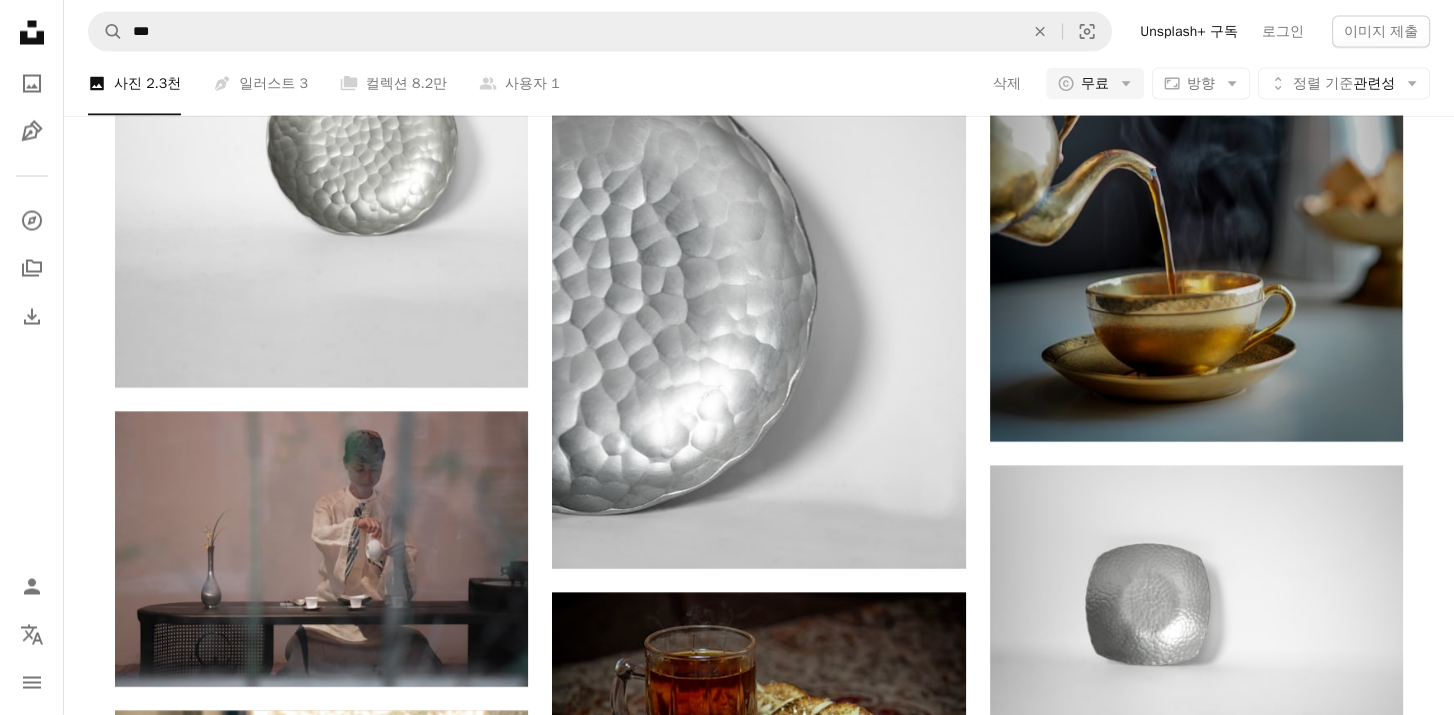 scroll, scrollTop: 9898, scrollLeft: 0, axis: vertical 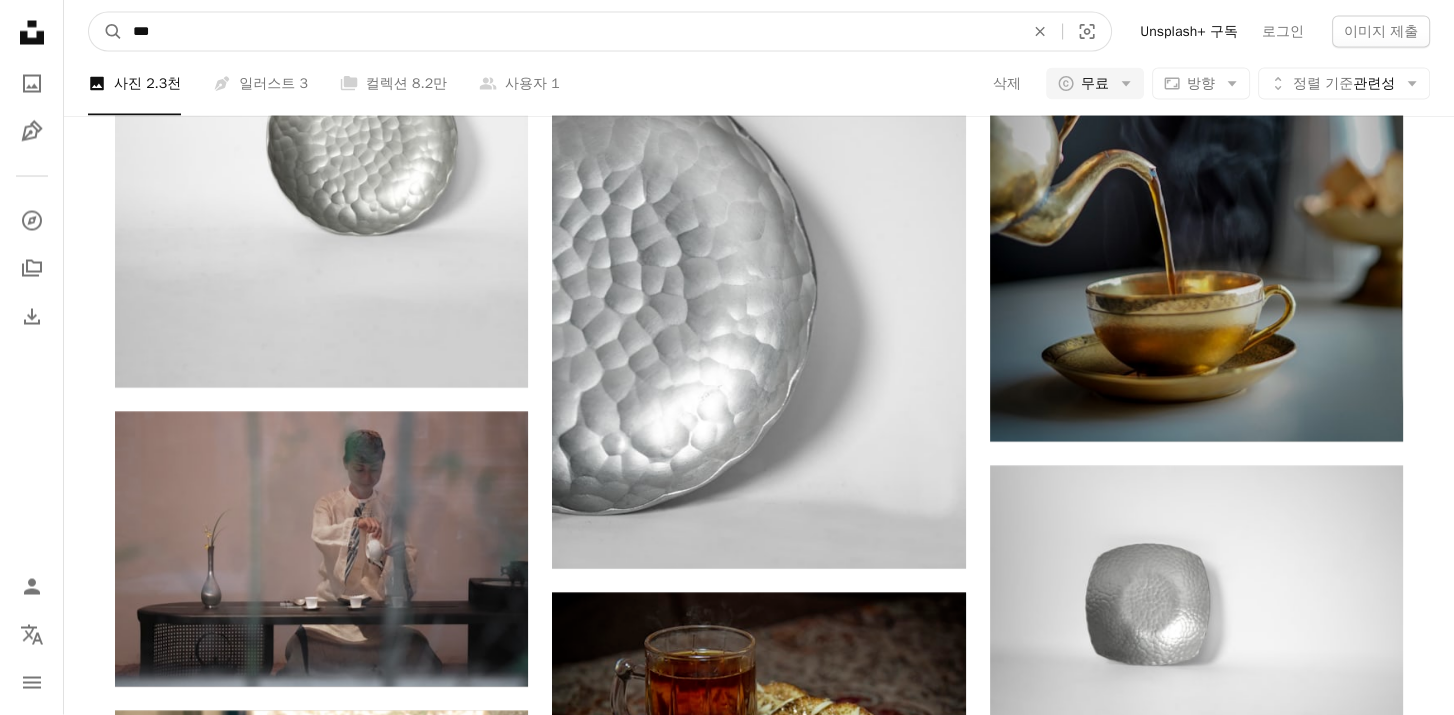 click on "***" at bounding box center [570, 32] 